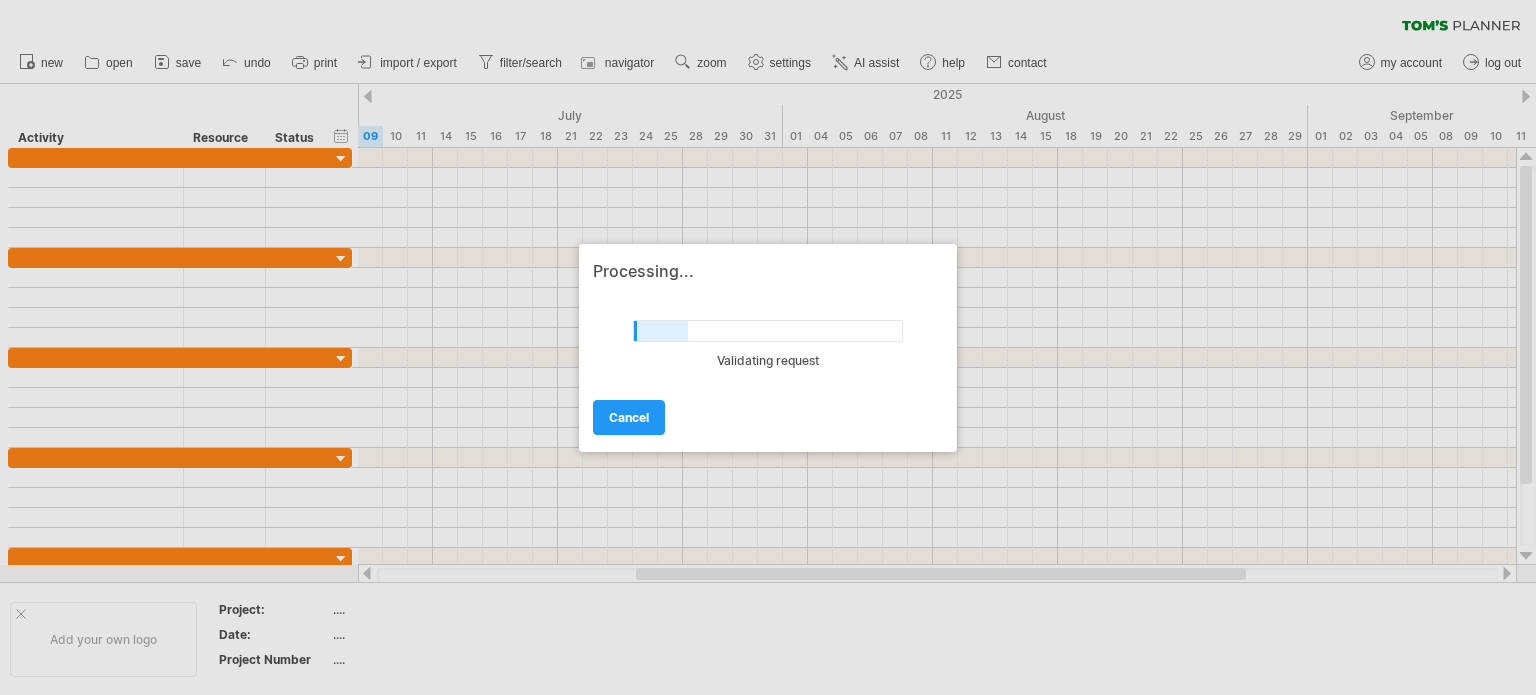 scroll, scrollTop: 0, scrollLeft: 0, axis: both 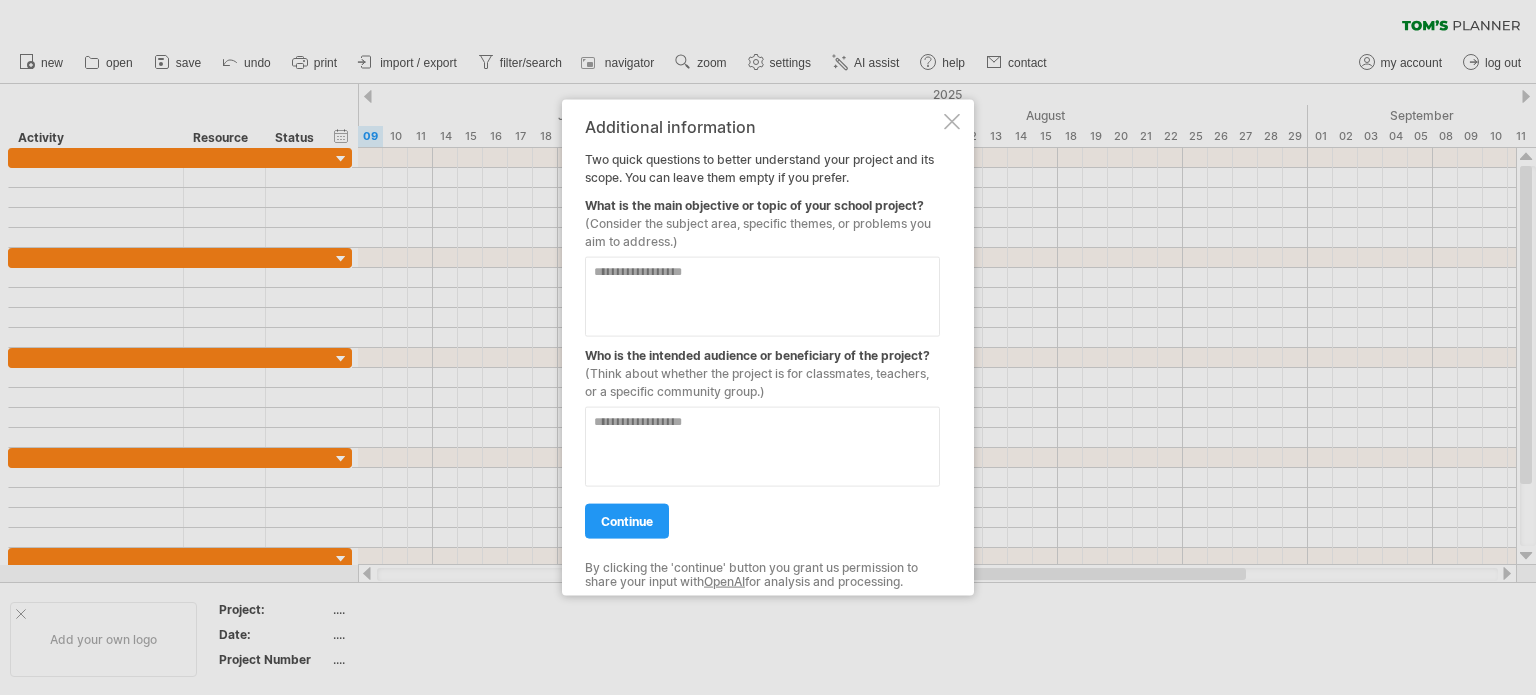 click at bounding box center (952, 121) 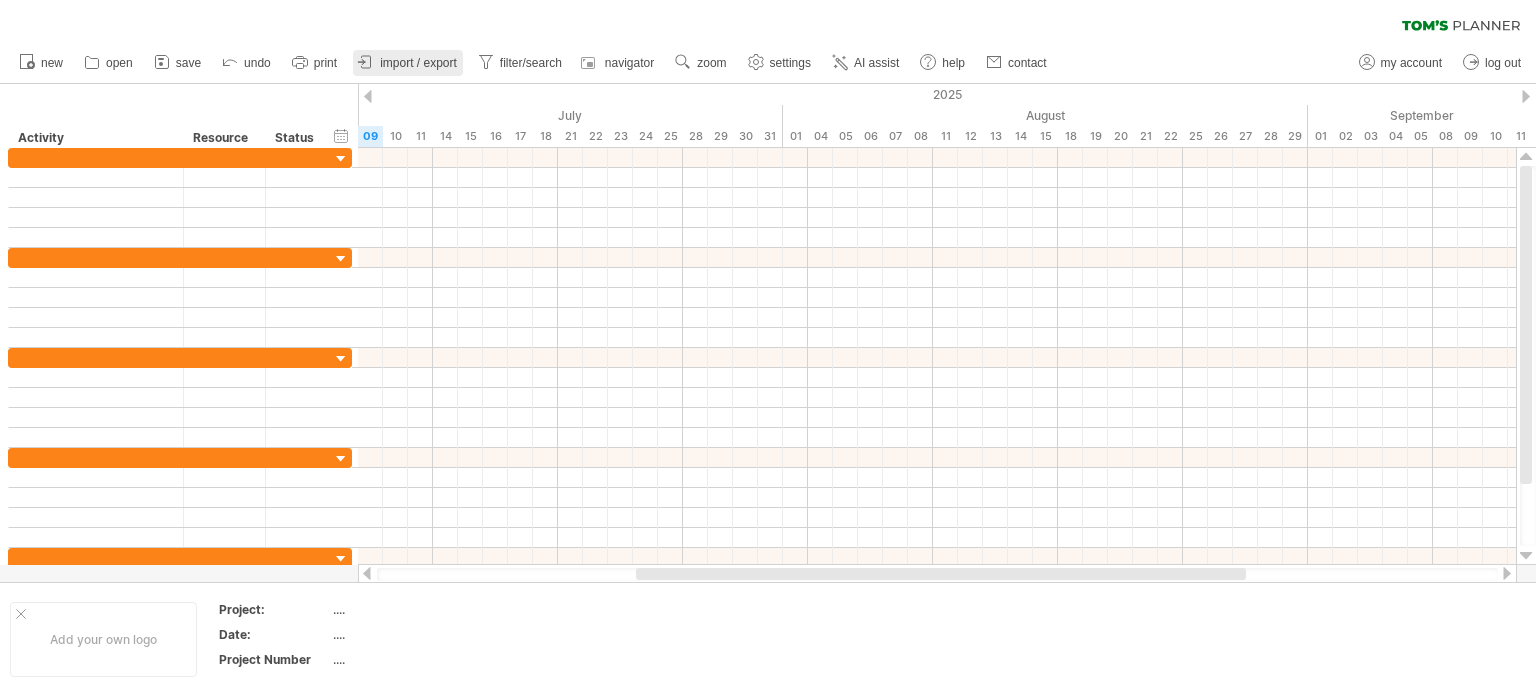 click on "import / export" at bounding box center (418, 63) 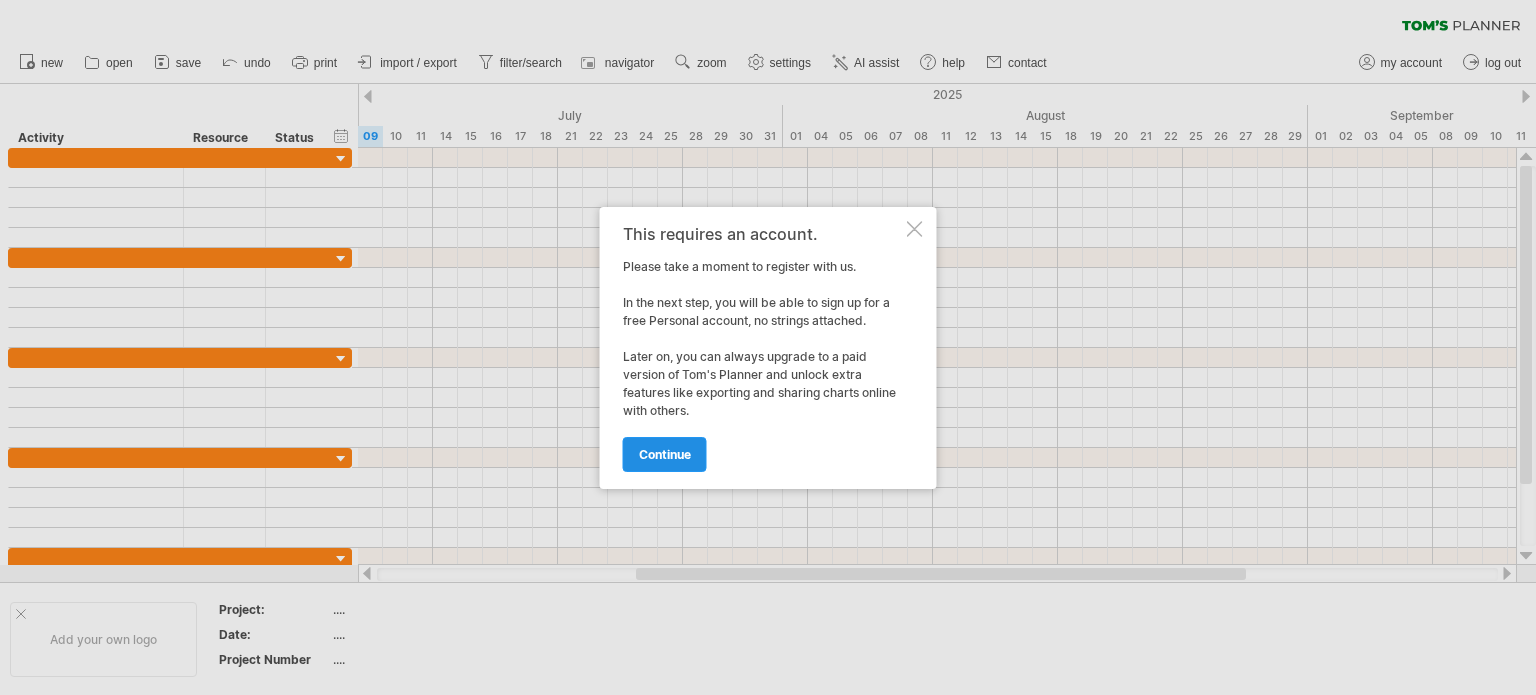 click on "continue" at bounding box center [665, 454] 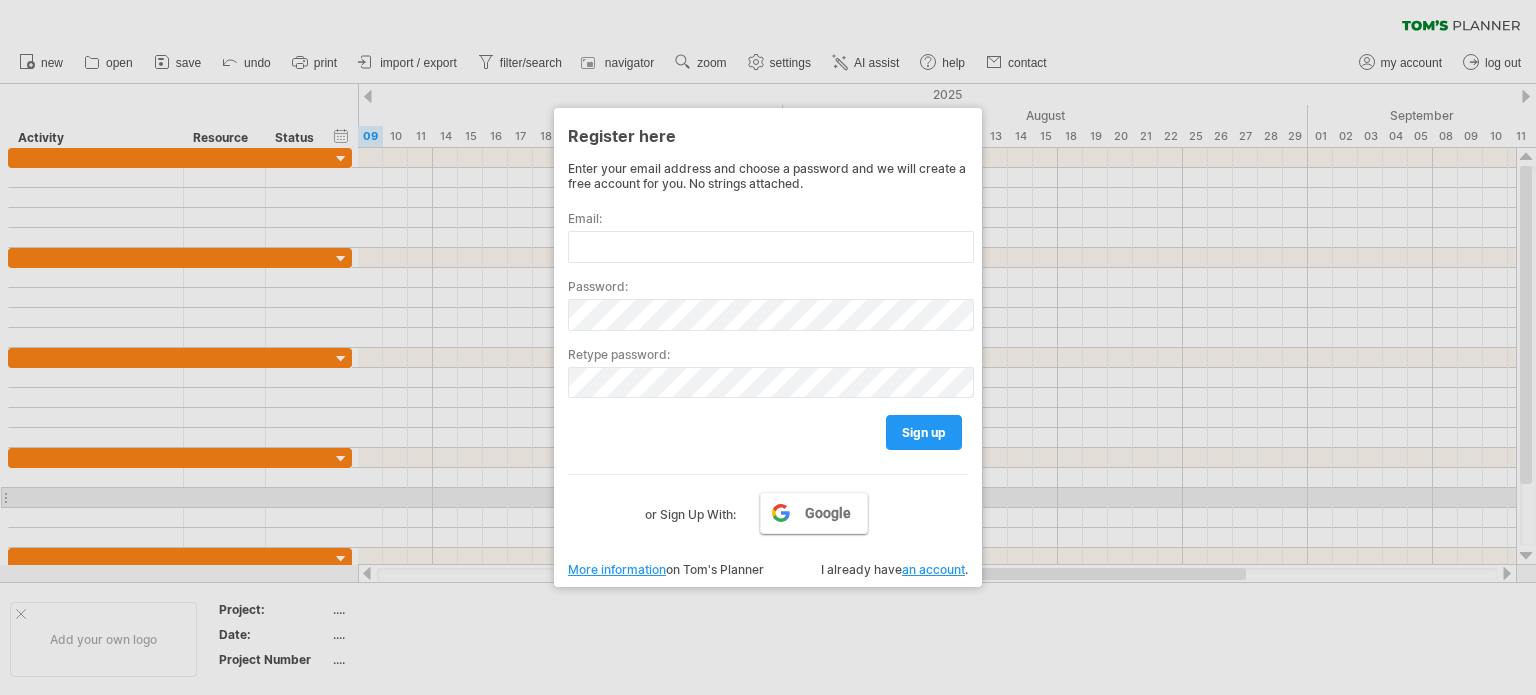 click on "Google" at bounding box center (828, 513) 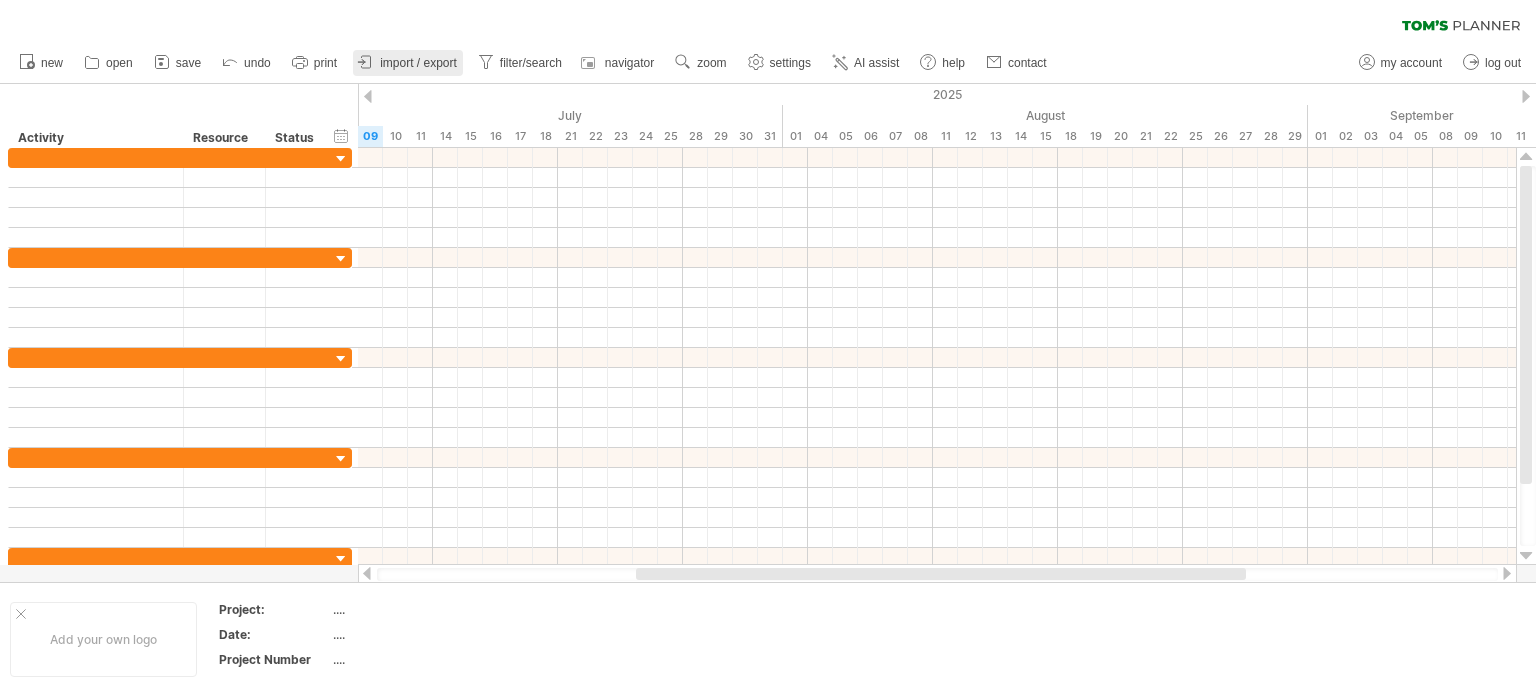 click on "import / export" at bounding box center [418, 63] 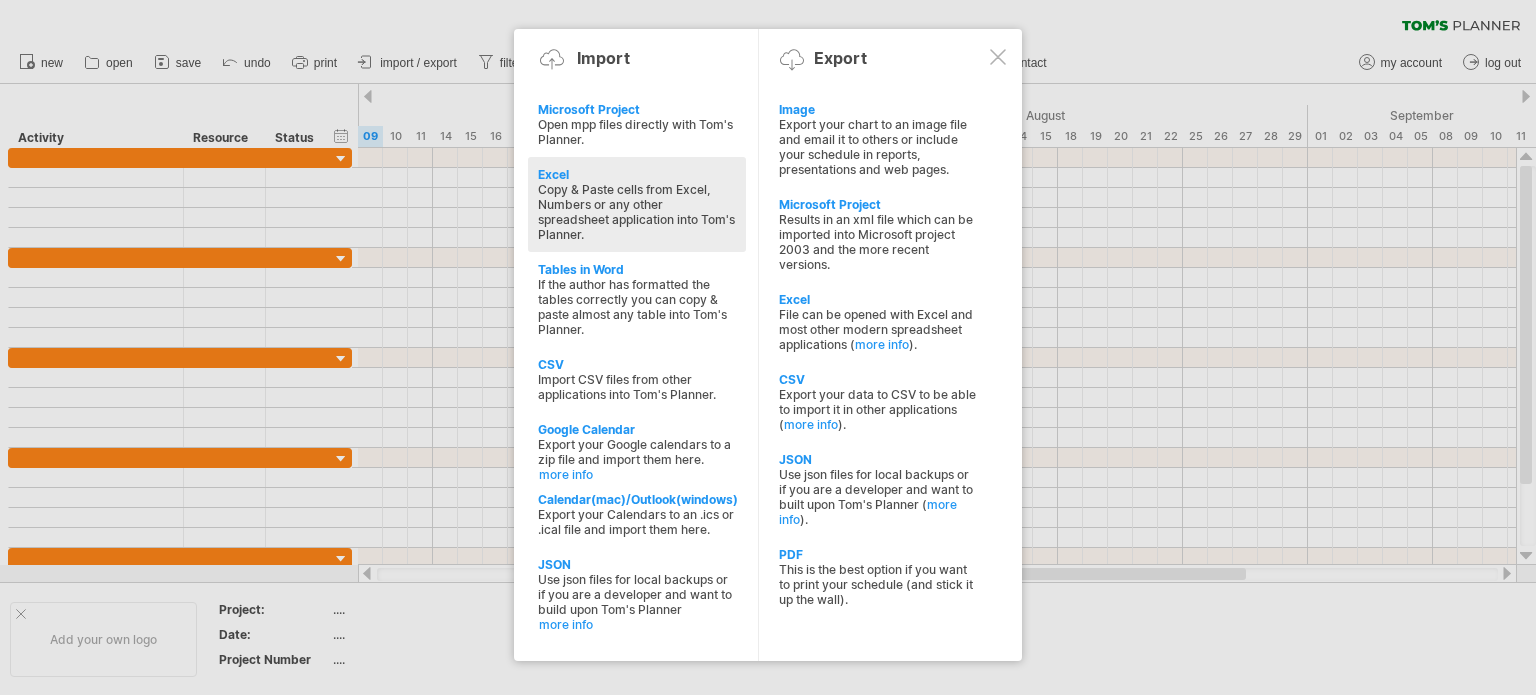 click on "Copy & Paste cells from Excel, Numbers or any other spreadsheet application into Tom's Planner." at bounding box center [637, 212] 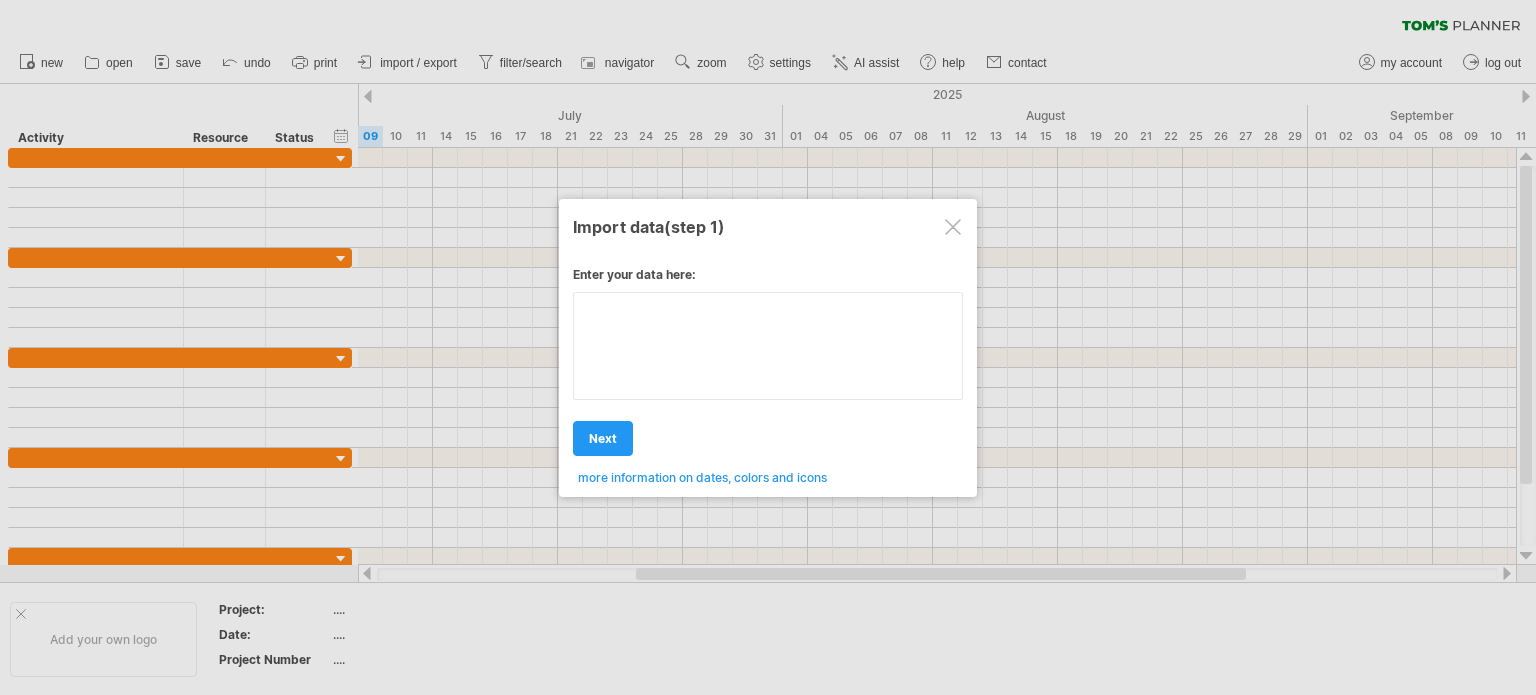click at bounding box center [768, 346] 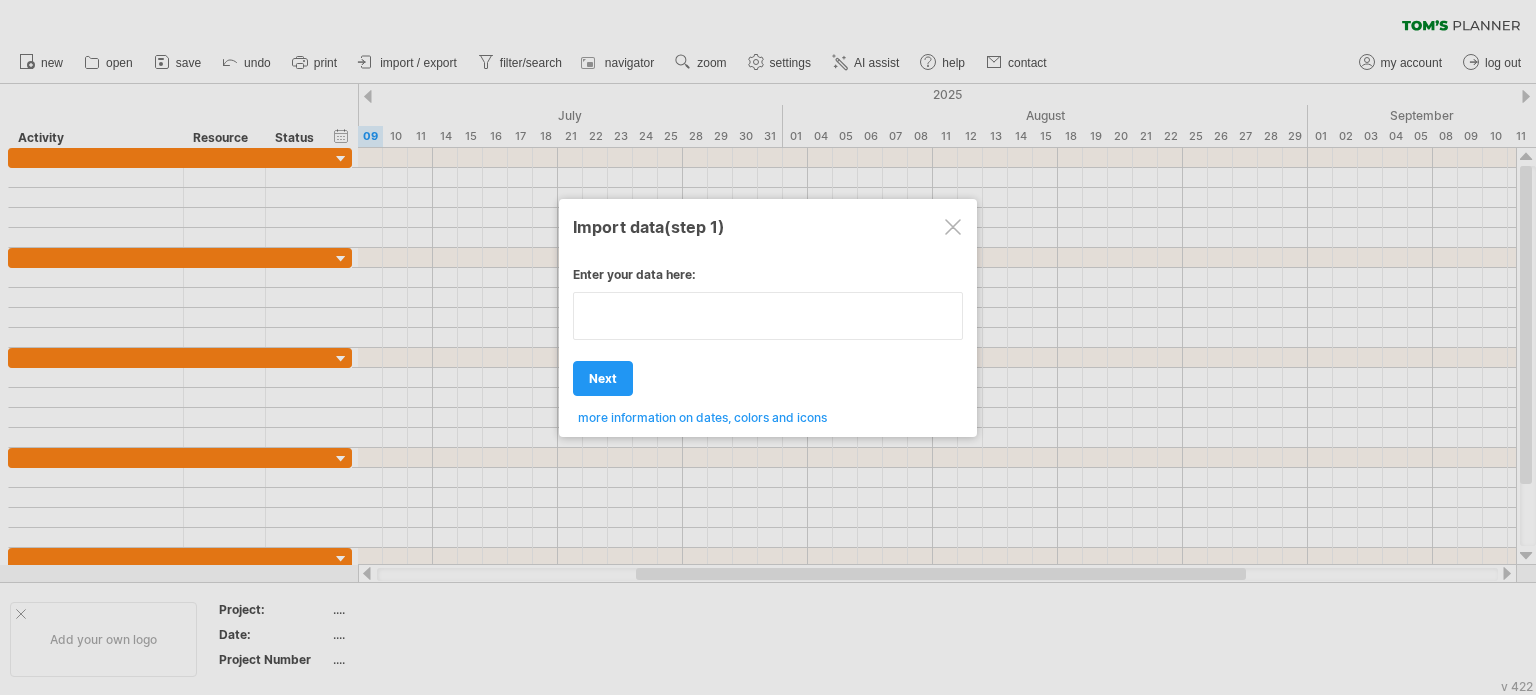 paste on "**********" 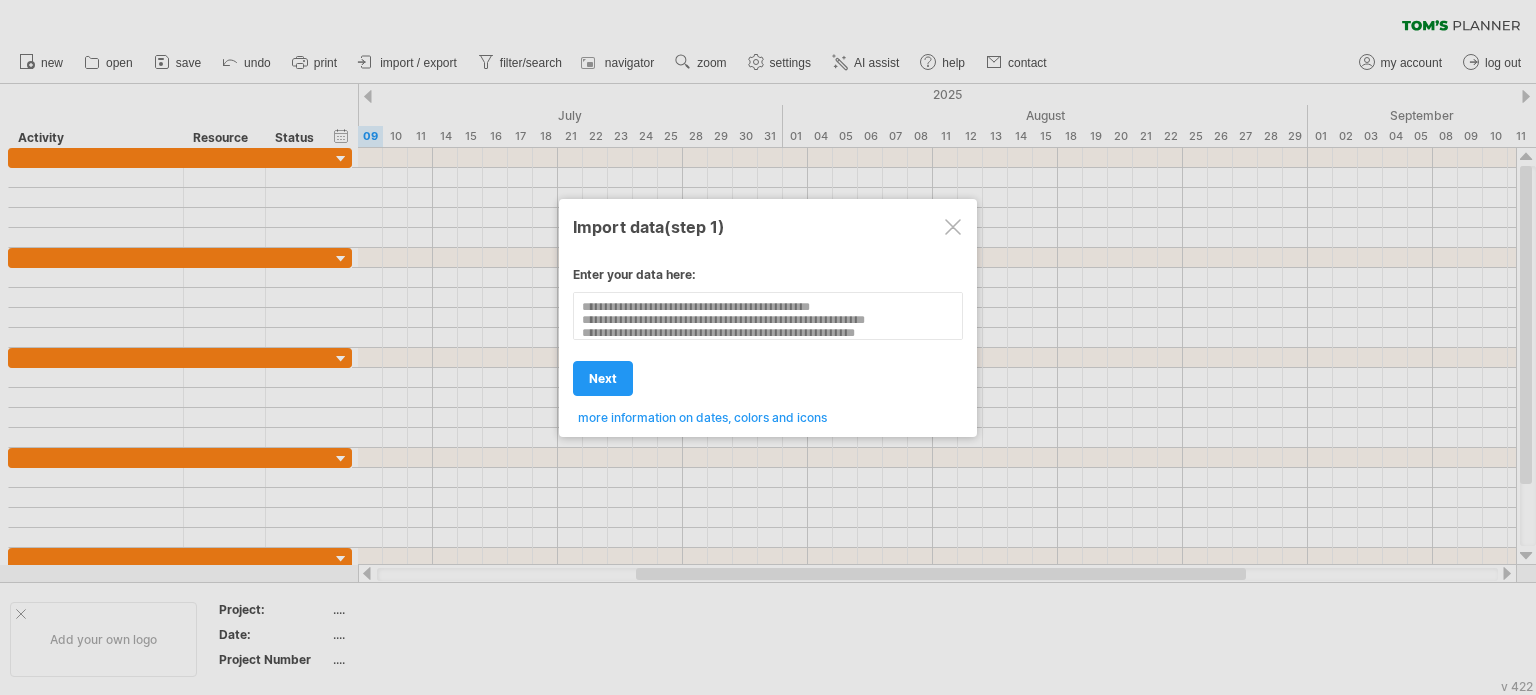scroll, scrollTop: 463, scrollLeft: 0, axis: vertical 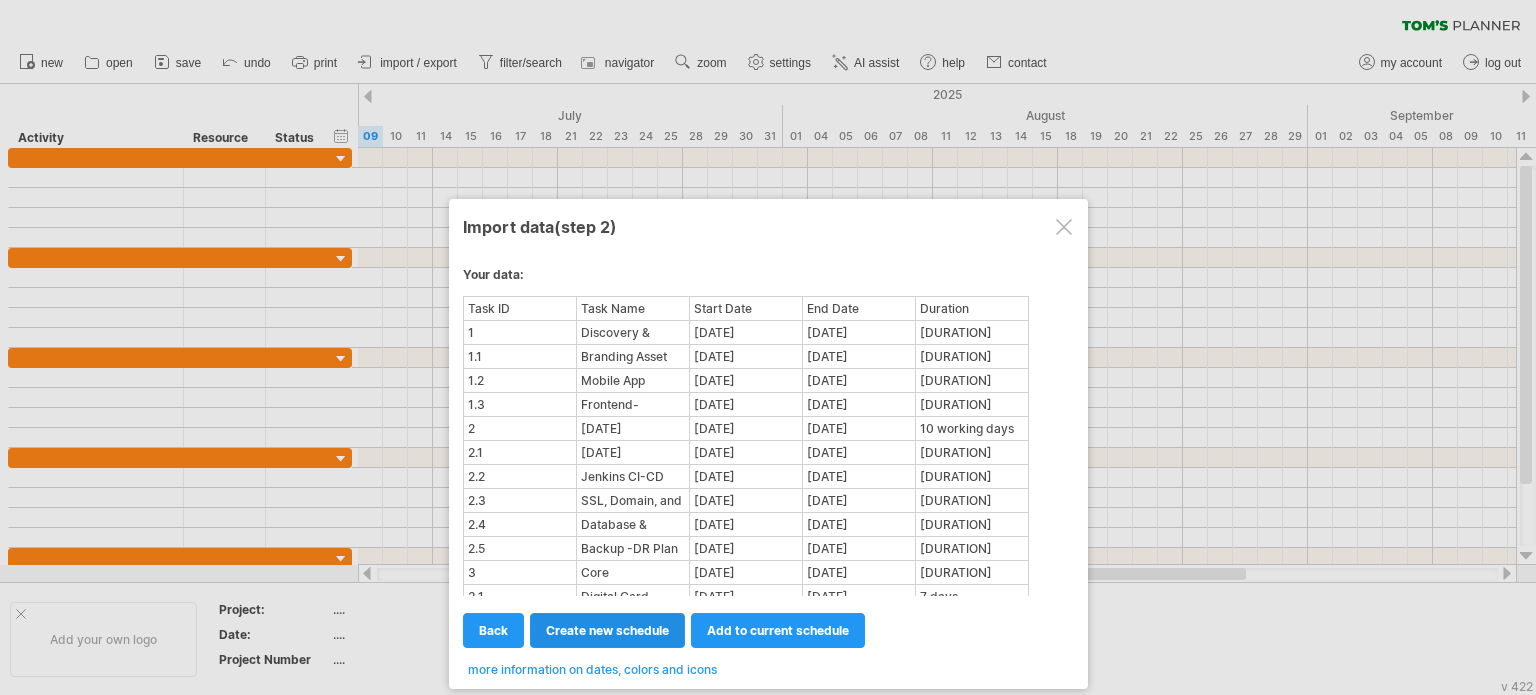 click on "create new schedule" at bounding box center [607, 630] 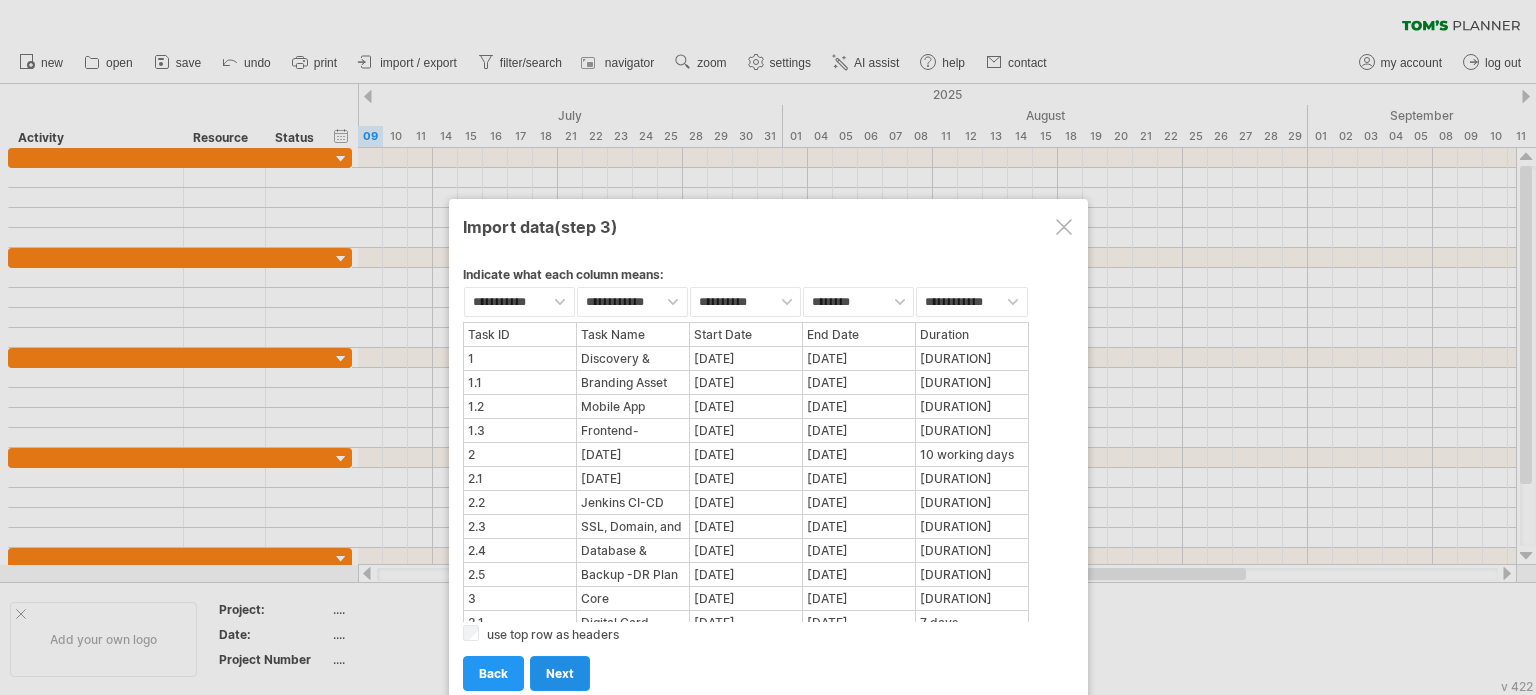 click on "next" at bounding box center [560, 673] 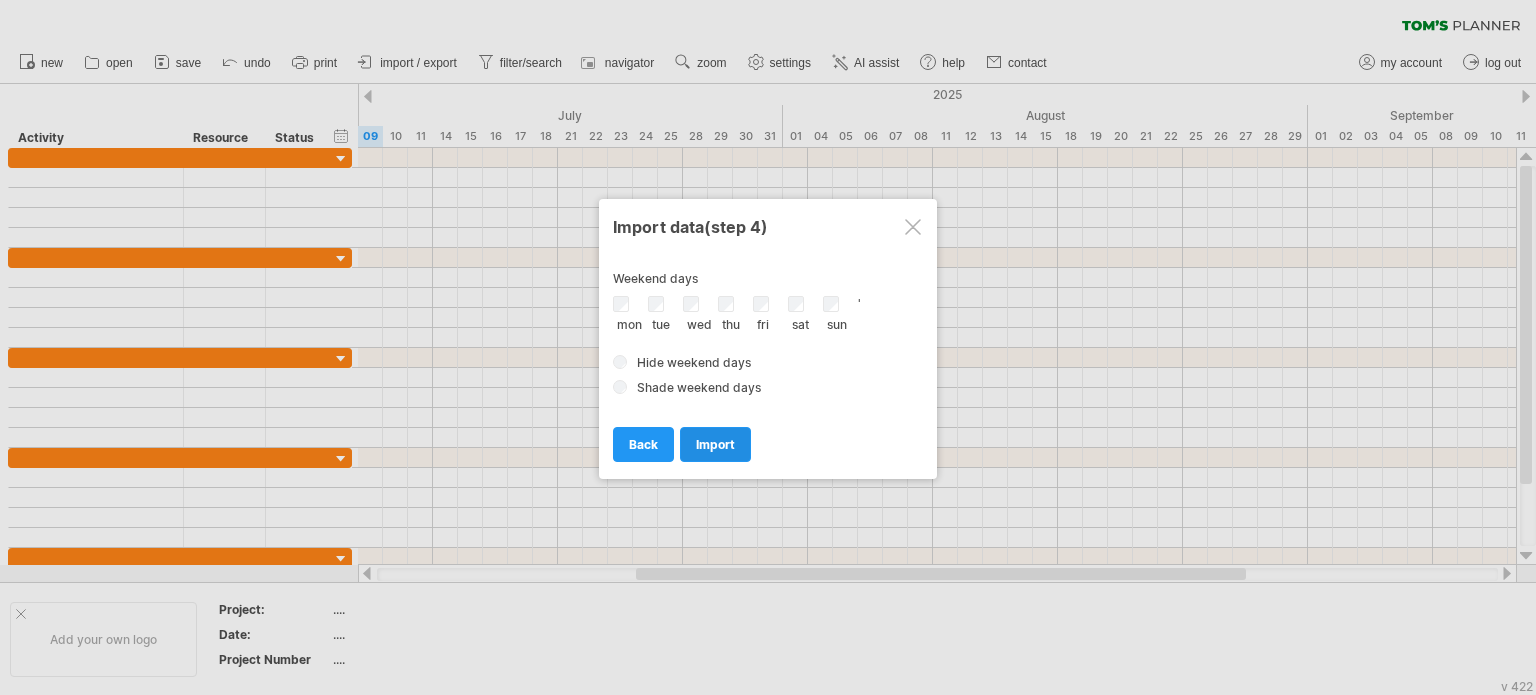 click on "import" at bounding box center (715, 444) 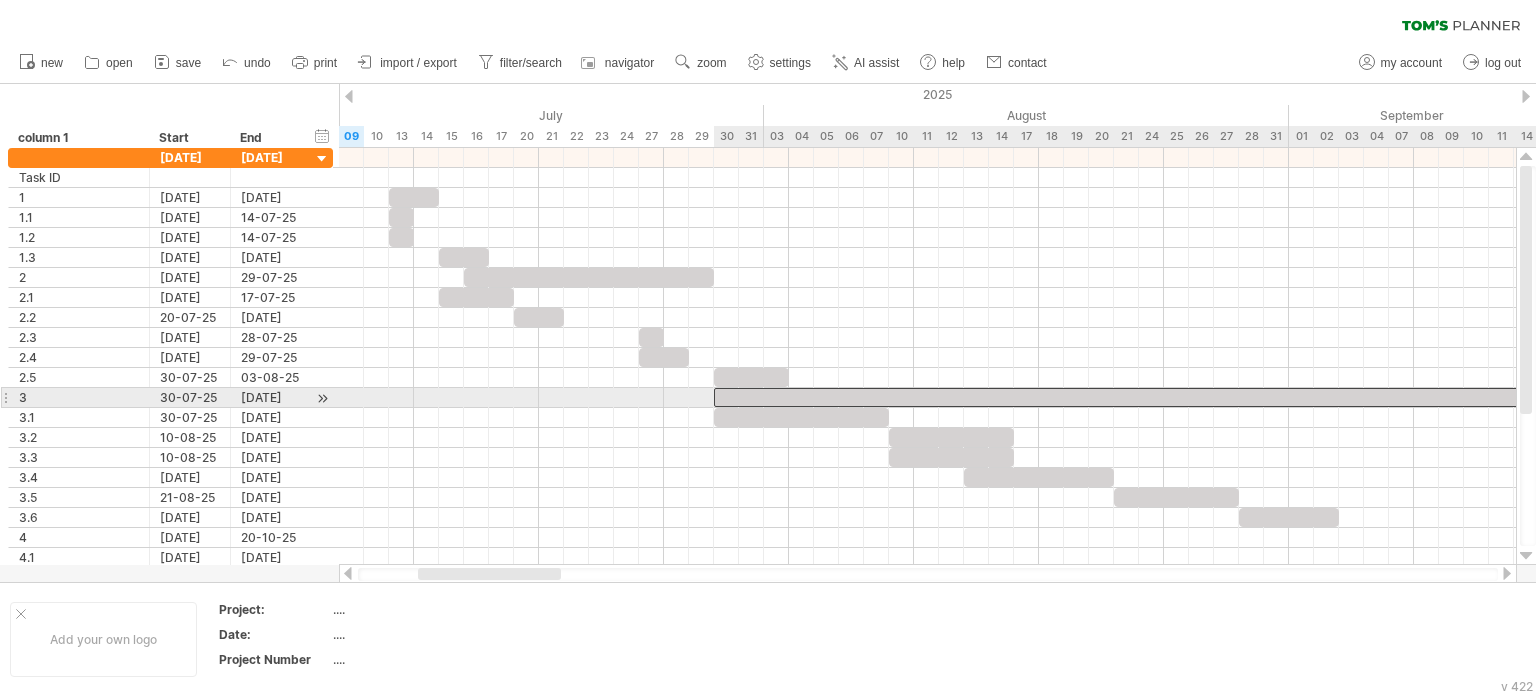 click at bounding box center [1164, 397] 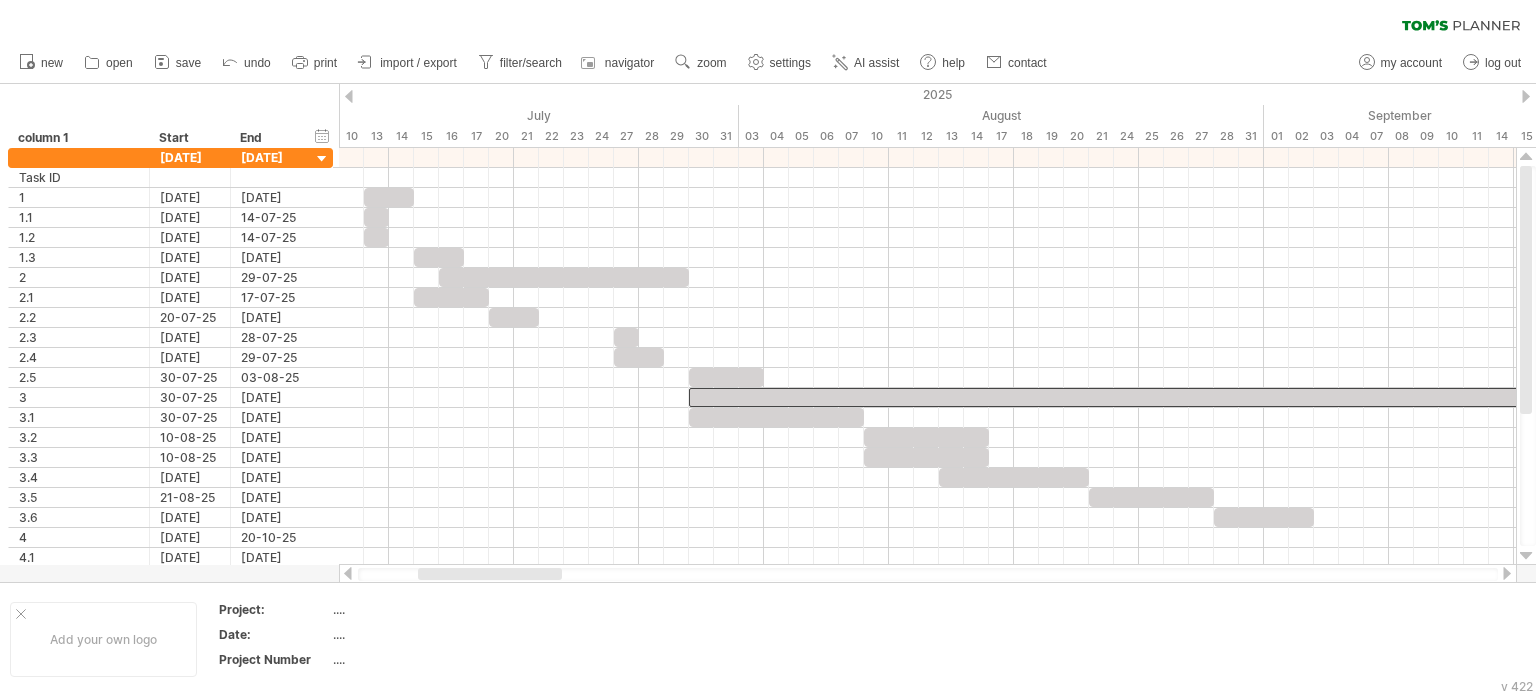 click on "clear filter
reapply filter" at bounding box center [768, 21] 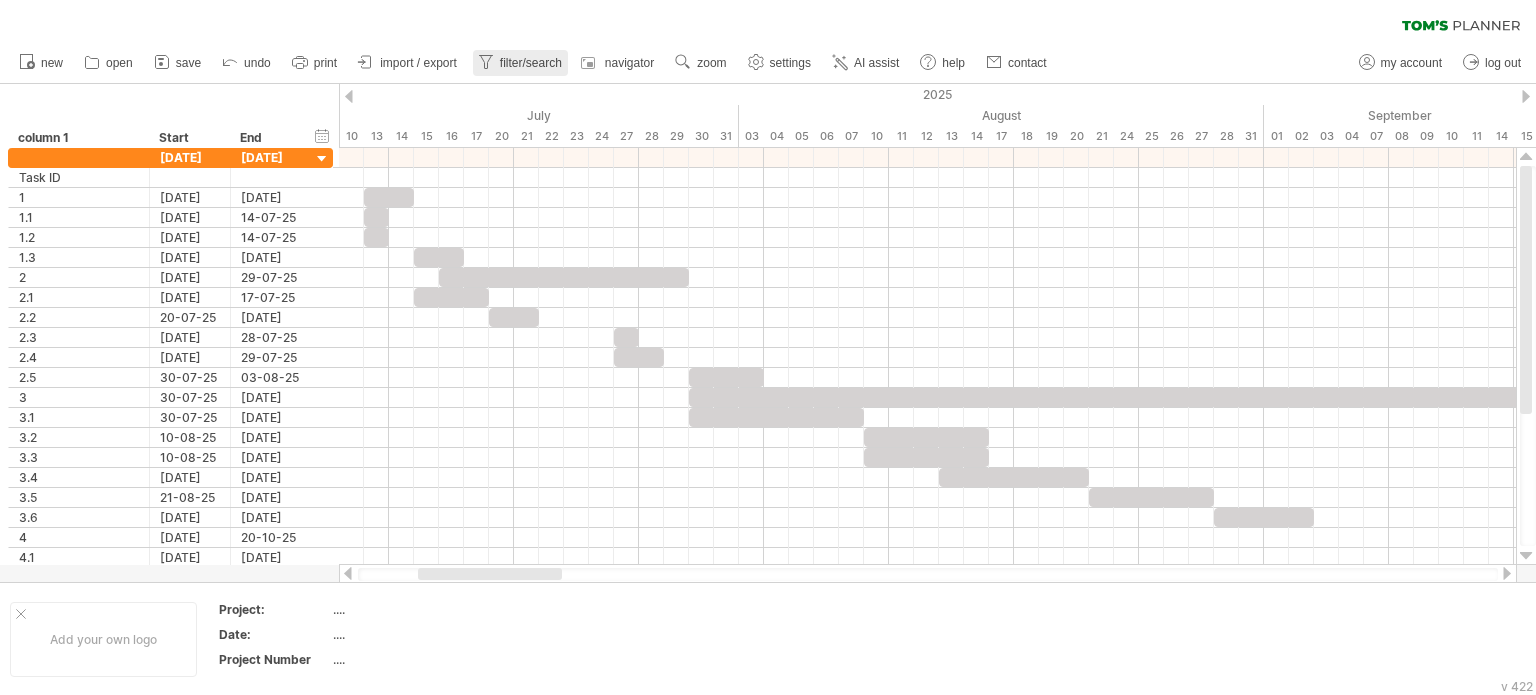 click on "filter/search" at bounding box center [520, 63] 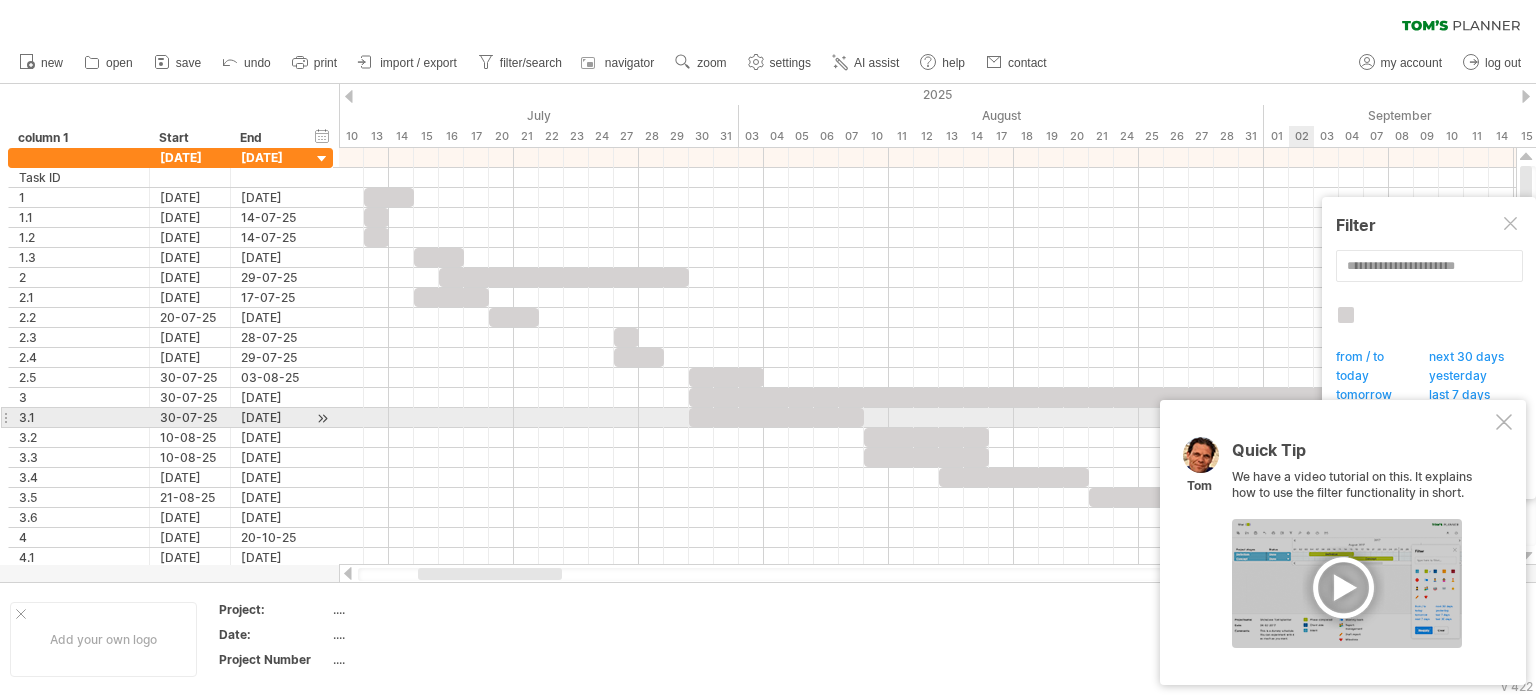click at bounding box center [1504, 422] 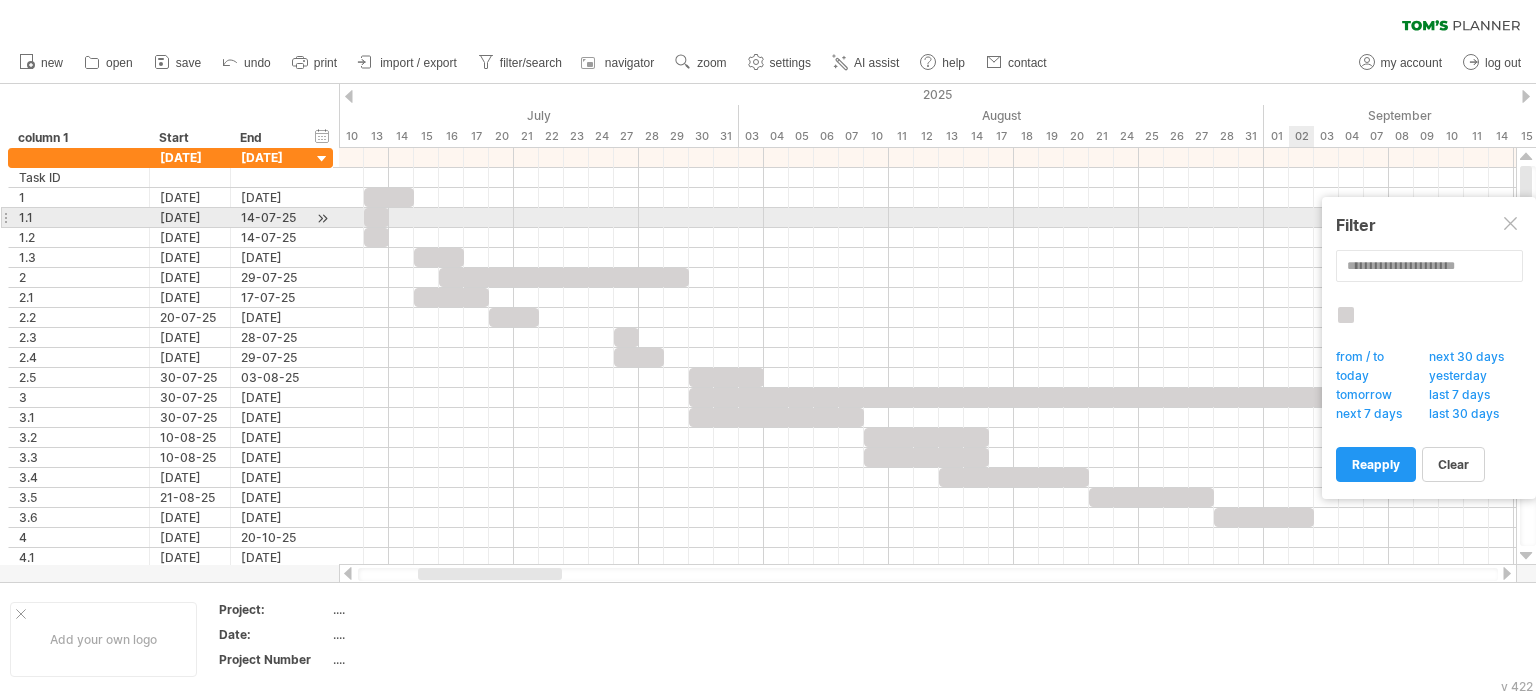 click at bounding box center [1512, 225] 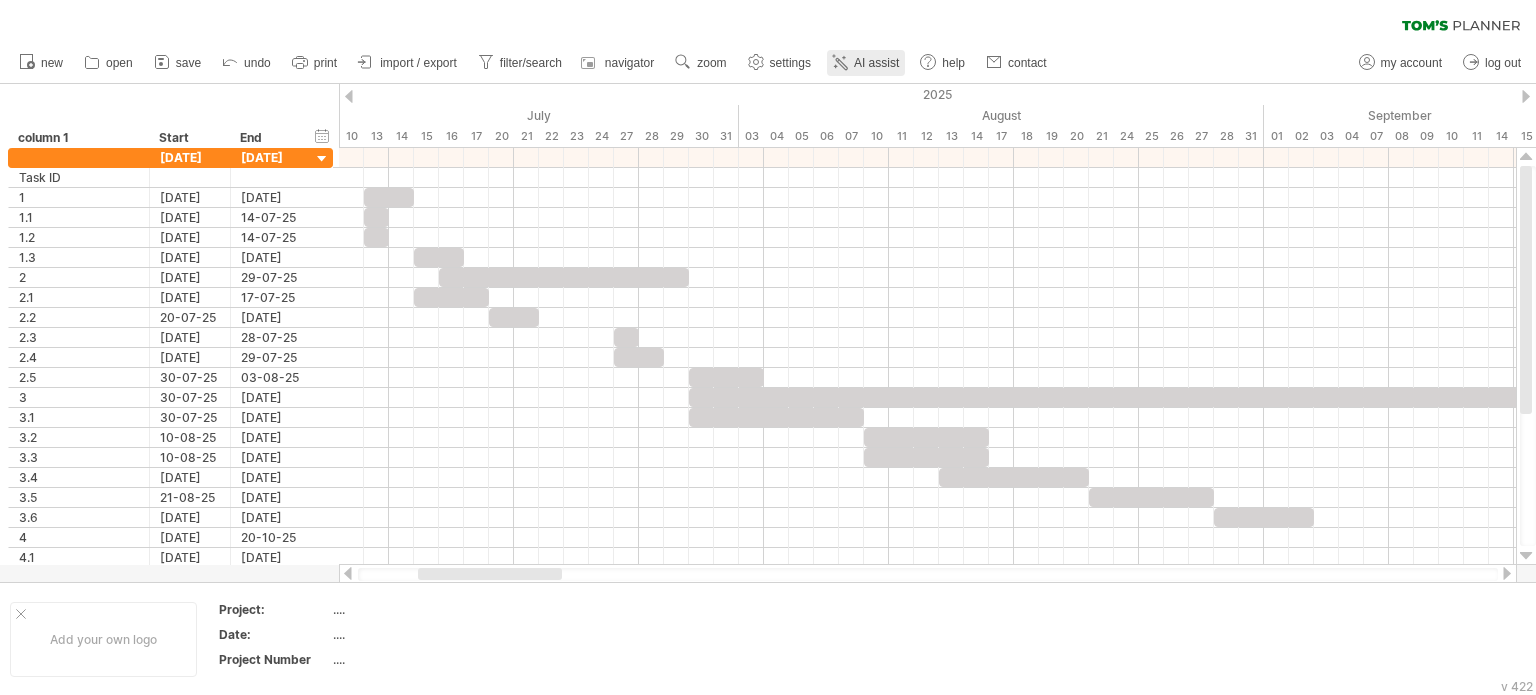 click on "AI assist" at bounding box center [866, 63] 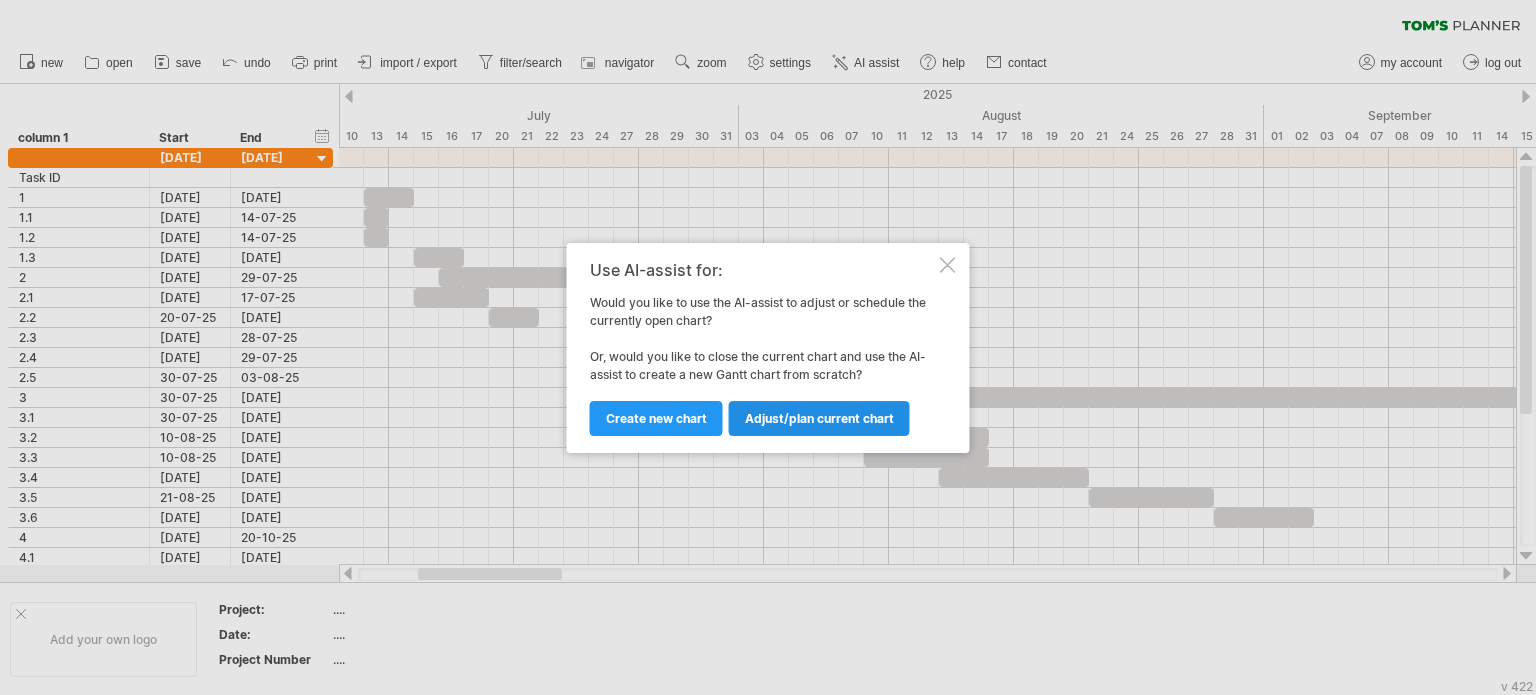 click on "Adjust/plan current chart" at bounding box center (819, 418) 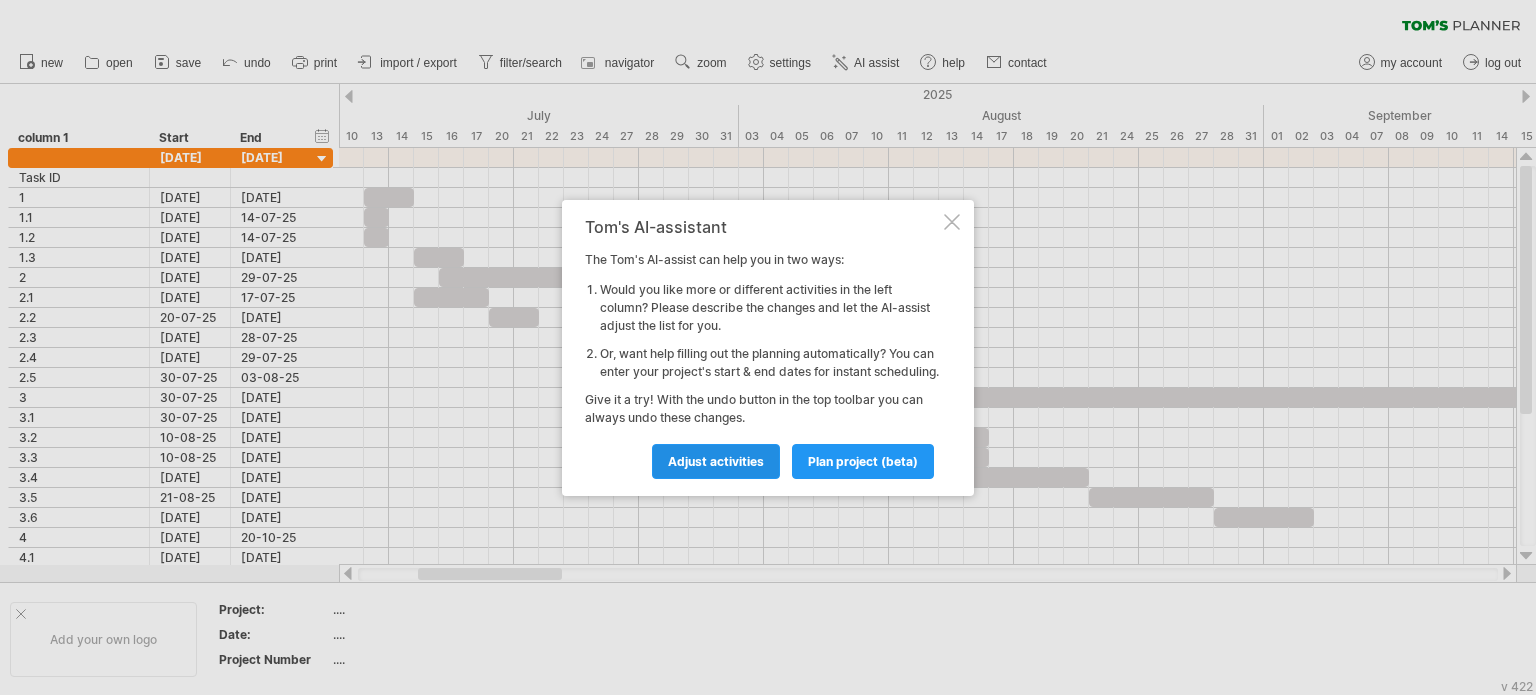 click on "Adjust activities" at bounding box center (716, 461) 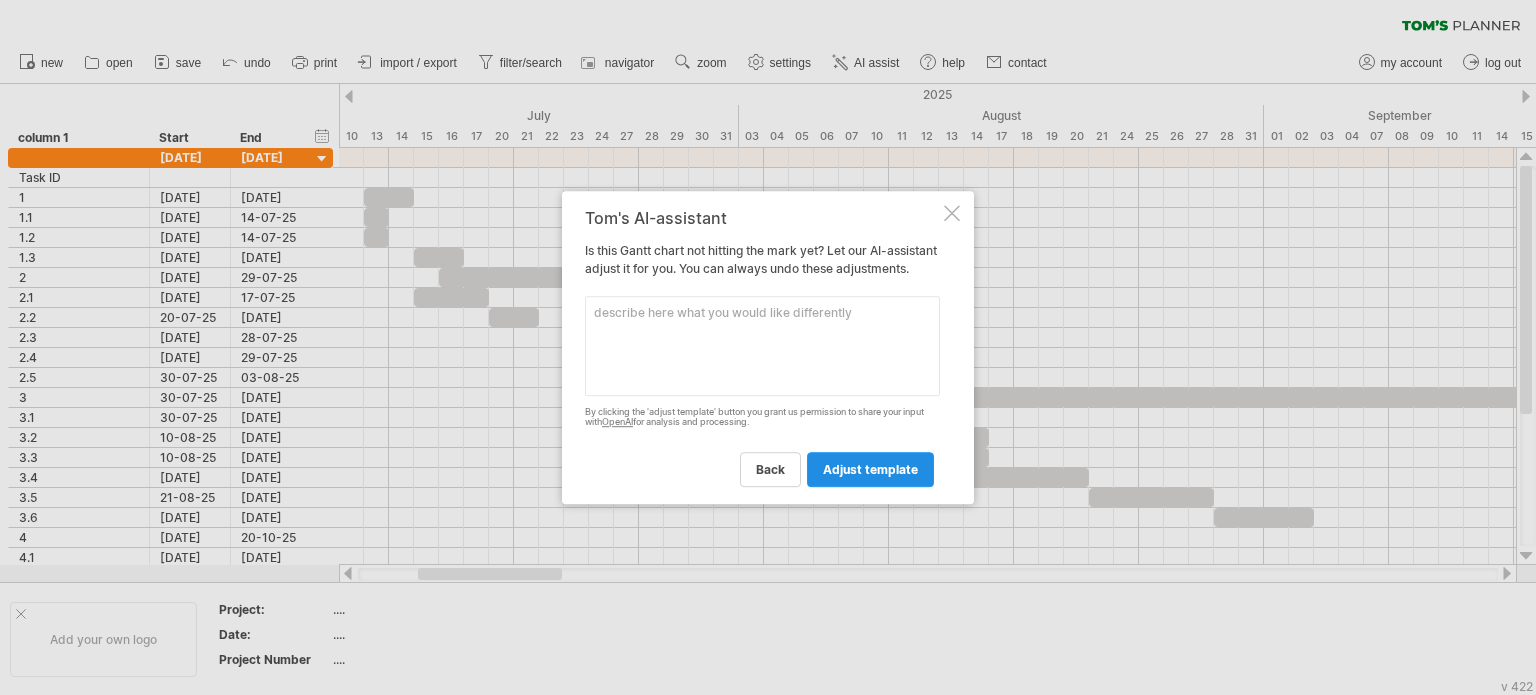 click on "adjust template" at bounding box center (770, 469) 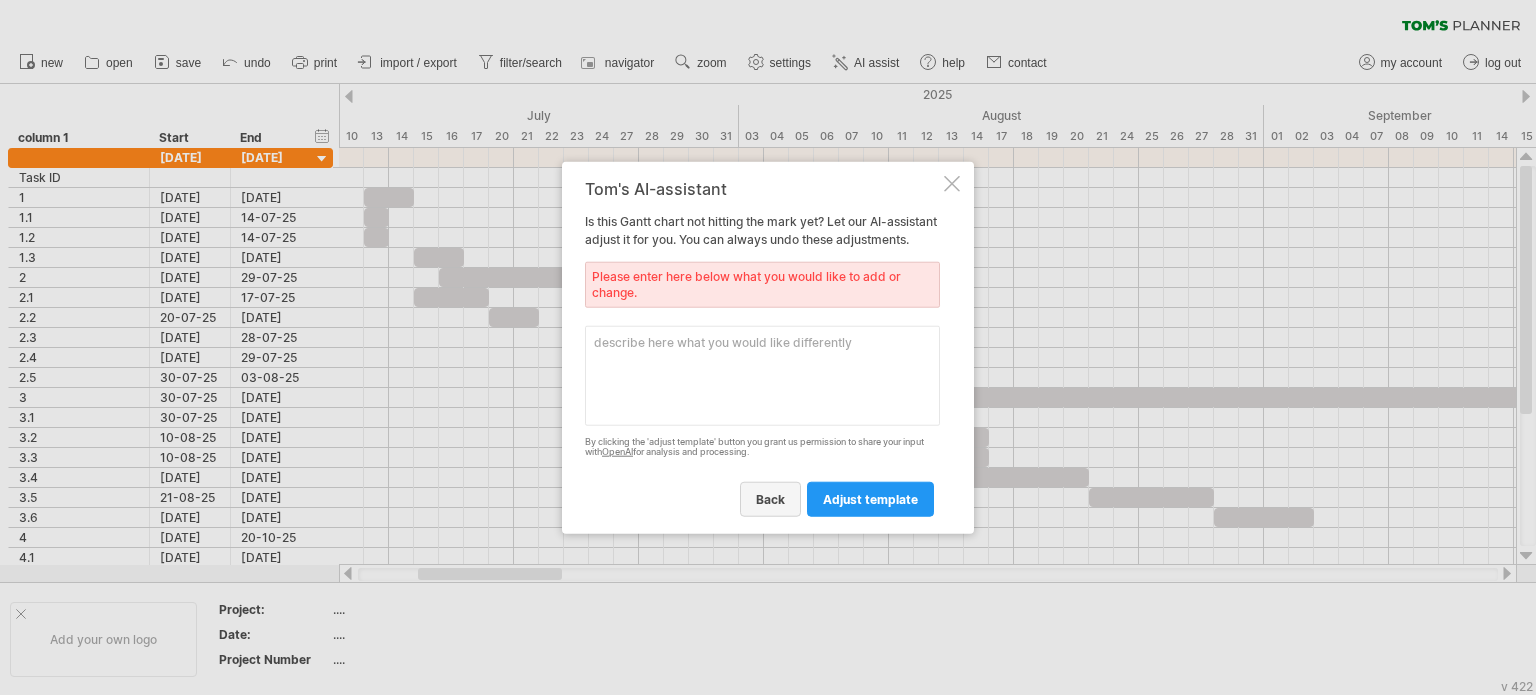 click on "back" at bounding box center (770, 499) 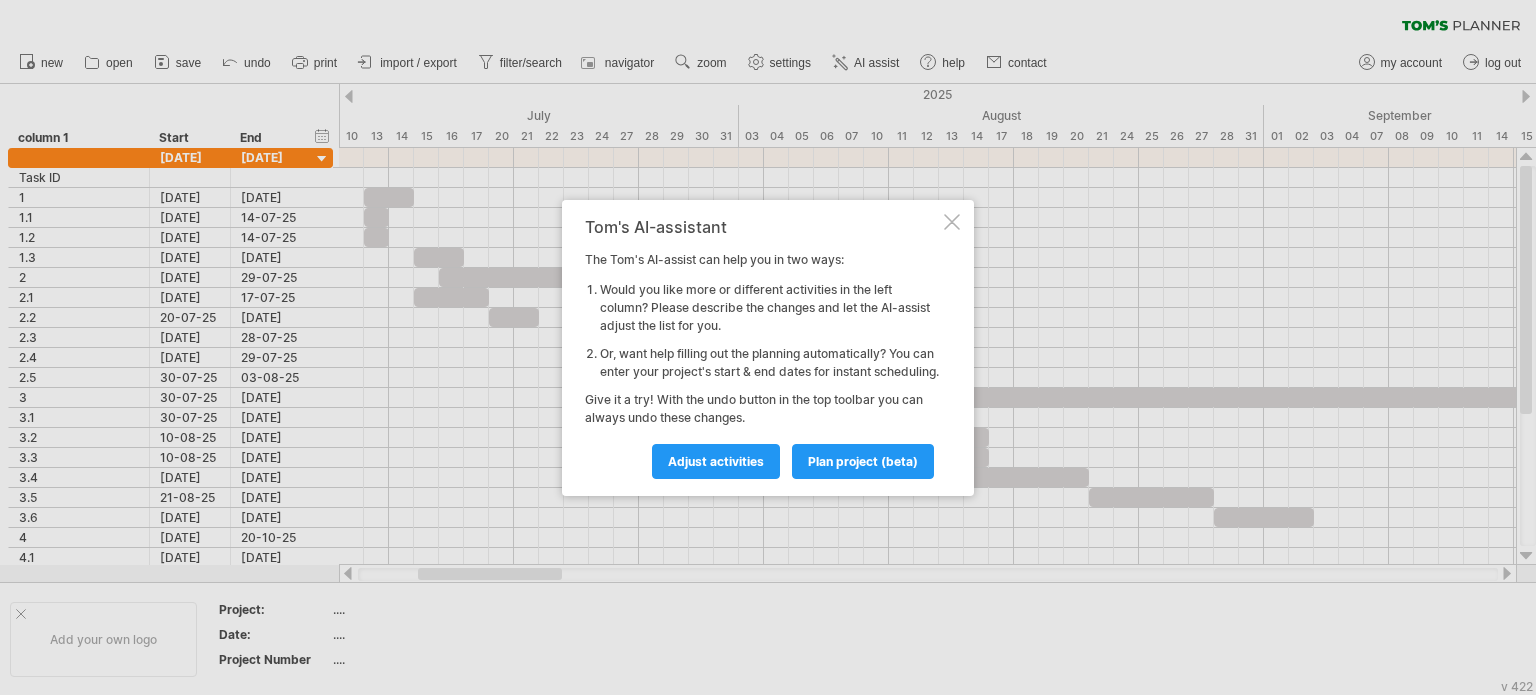 click on "Tom's AI-assistant The Tom's AI-assist can help you in two ways: Would you like more or different activities in the left column? Please describe the changes and let the AI-assist adjust the list for you. Or, want help filling out the planning automatically? You can enter your project's start & end dates for instant scheduling. Give it a try! With the undo button in the top toolbar you can always undo these changes. Adjust activities    plan project (beta)" at bounding box center (768, 348) 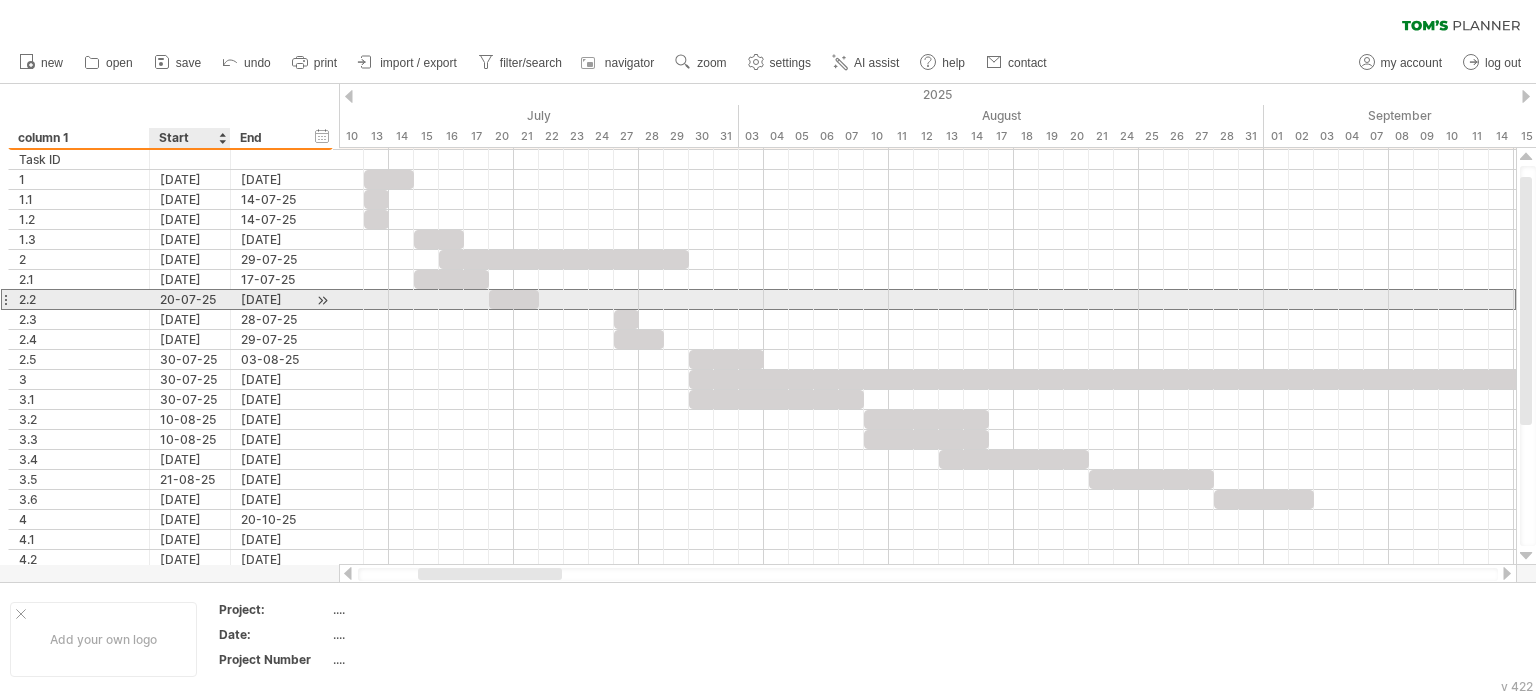 click on "20-07-25" at bounding box center [190, 299] 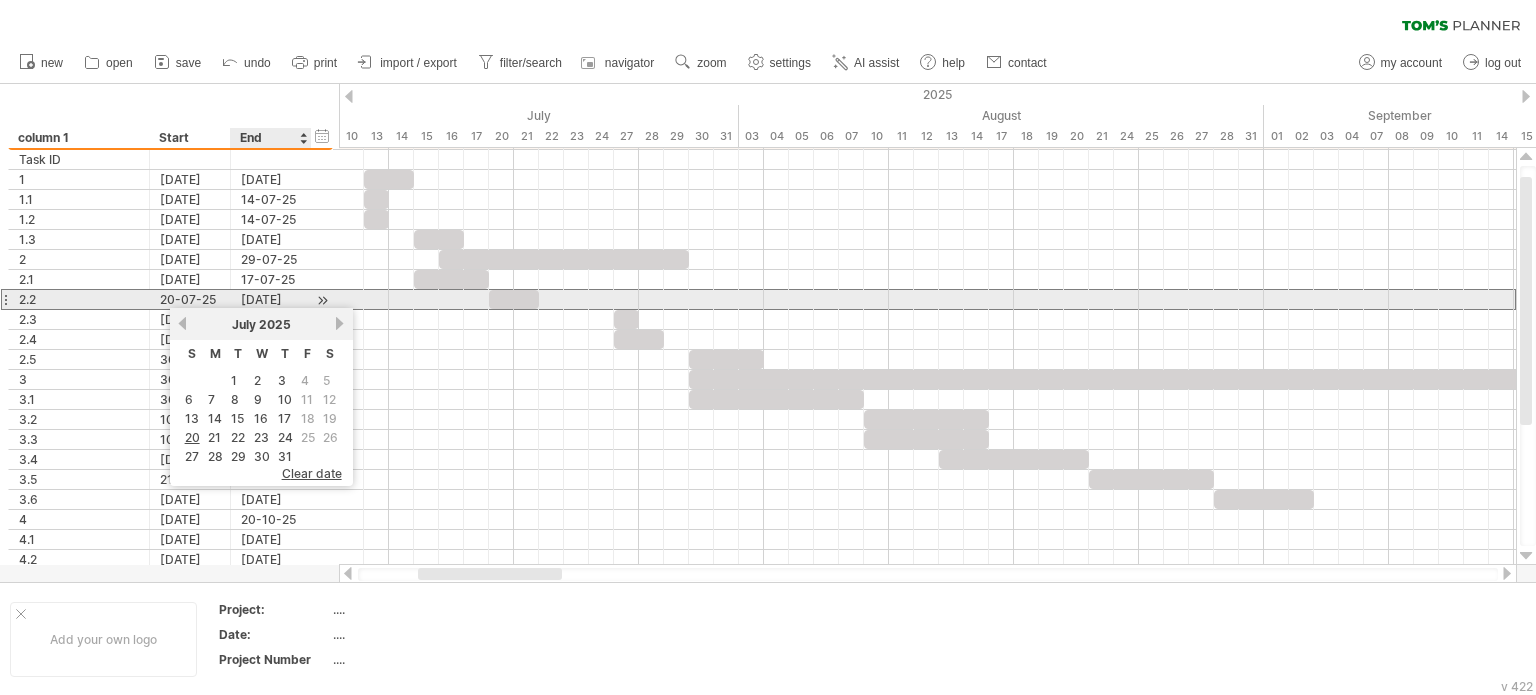 click at bounding box center [322, 300] 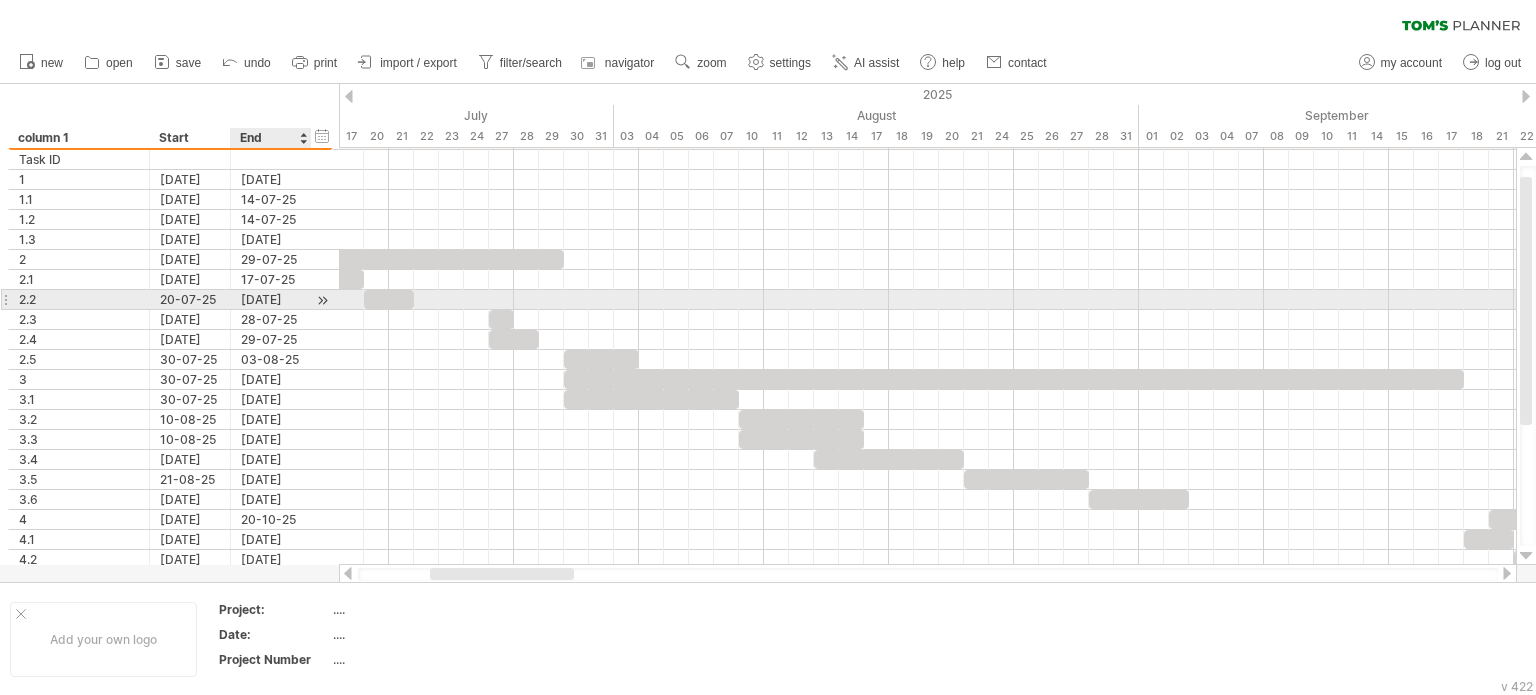 click at bounding box center (322, 300) 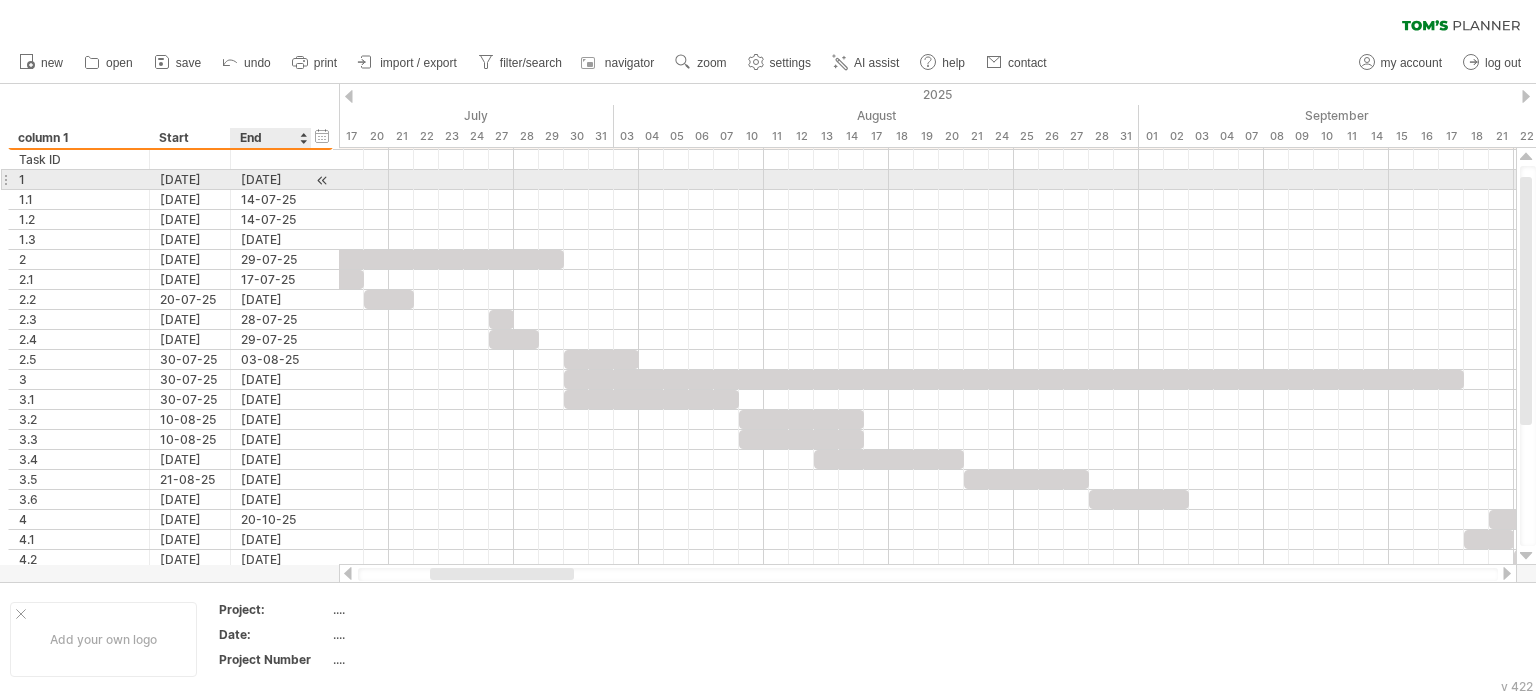 click at bounding box center (322, 180) 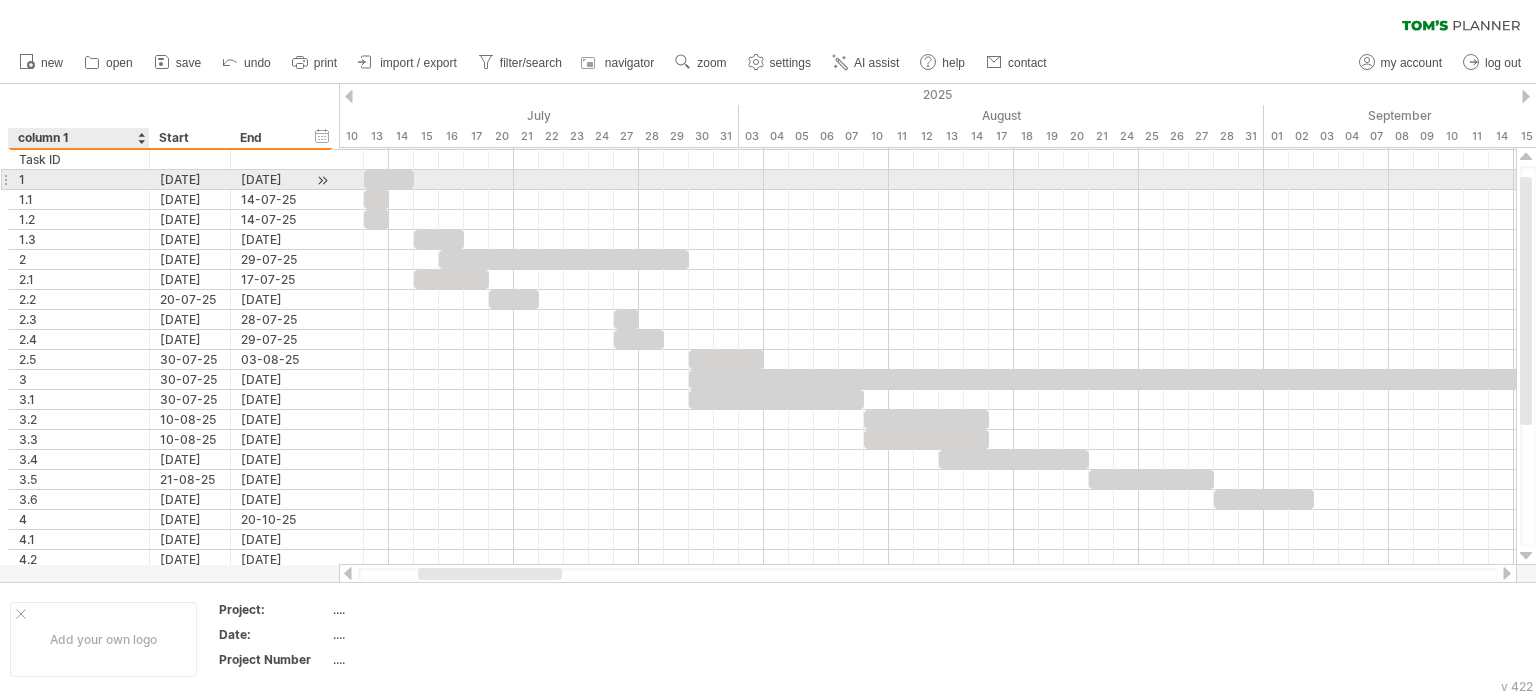 click on "1" at bounding box center (79, 179) 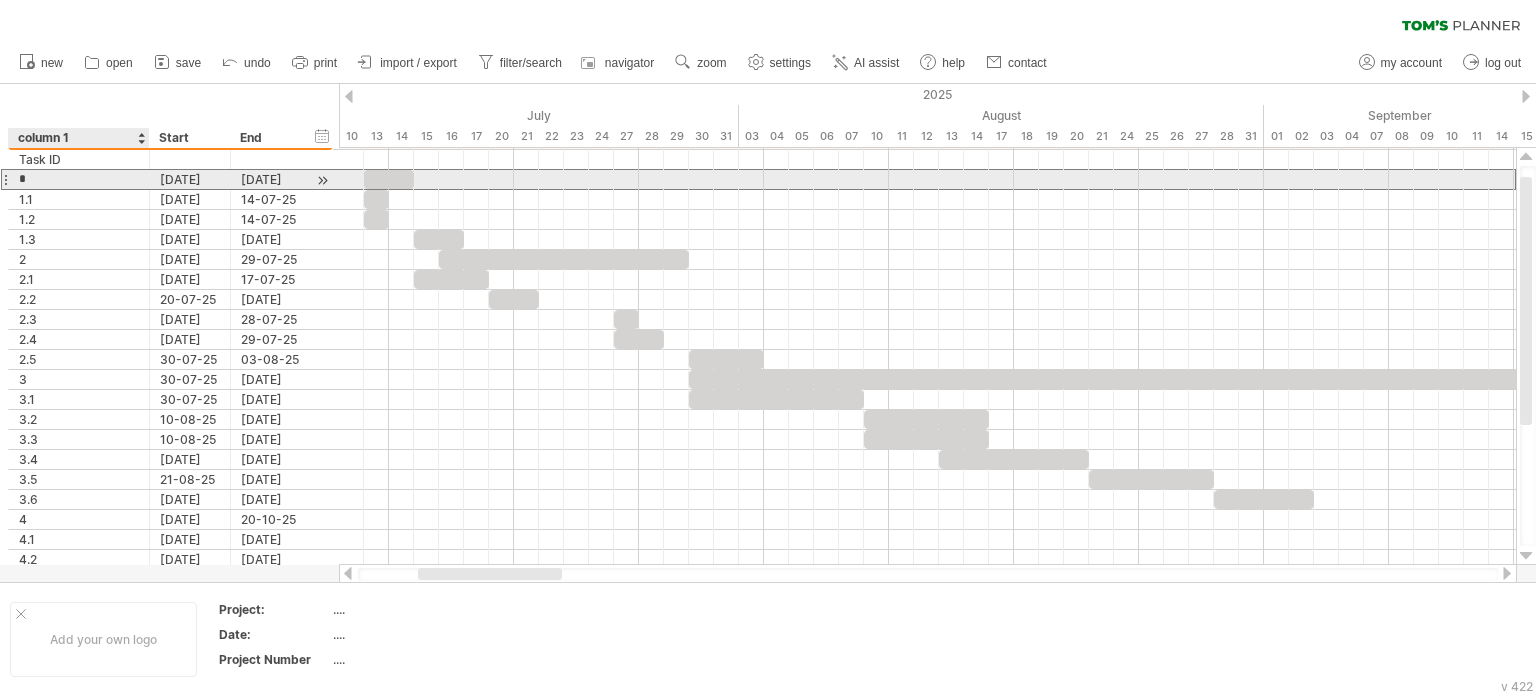 click on "*" at bounding box center (79, 179) 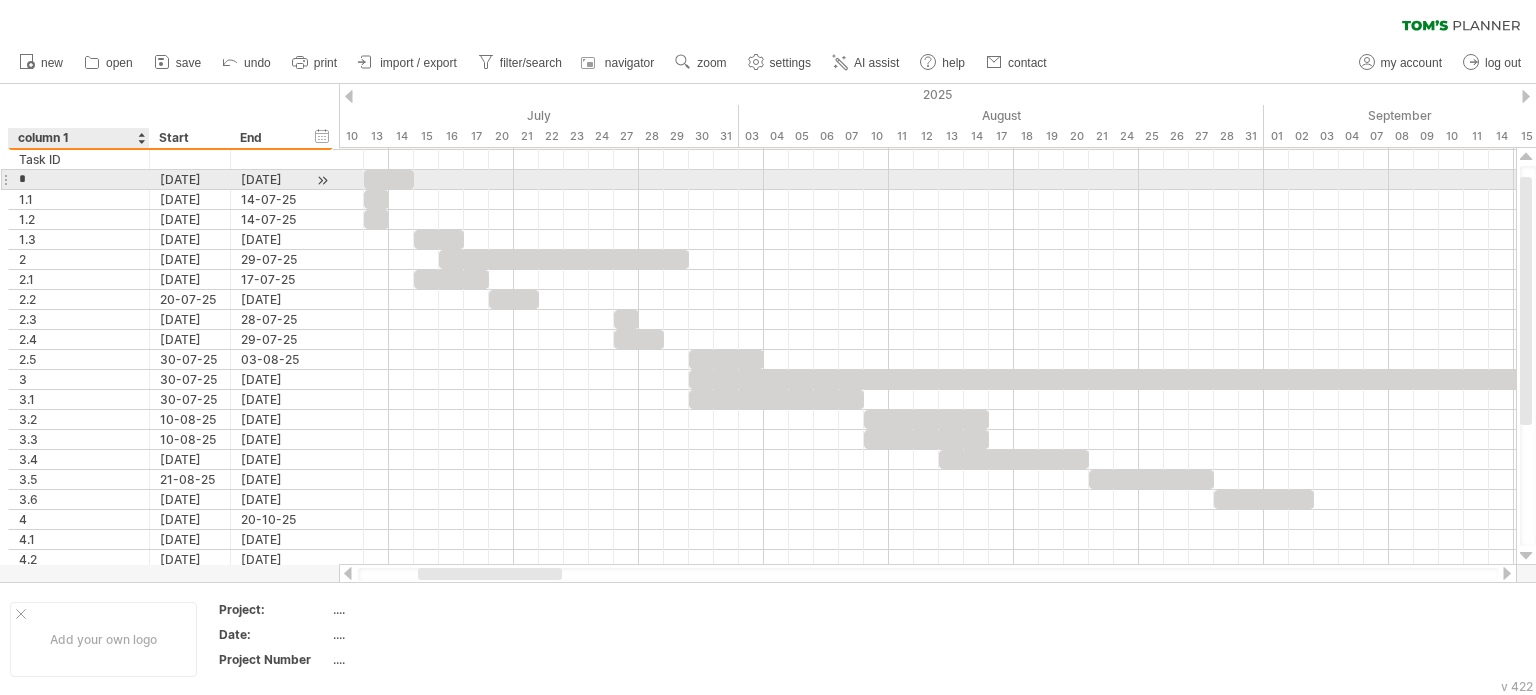 click on "*" at bounding box center (79, 179) 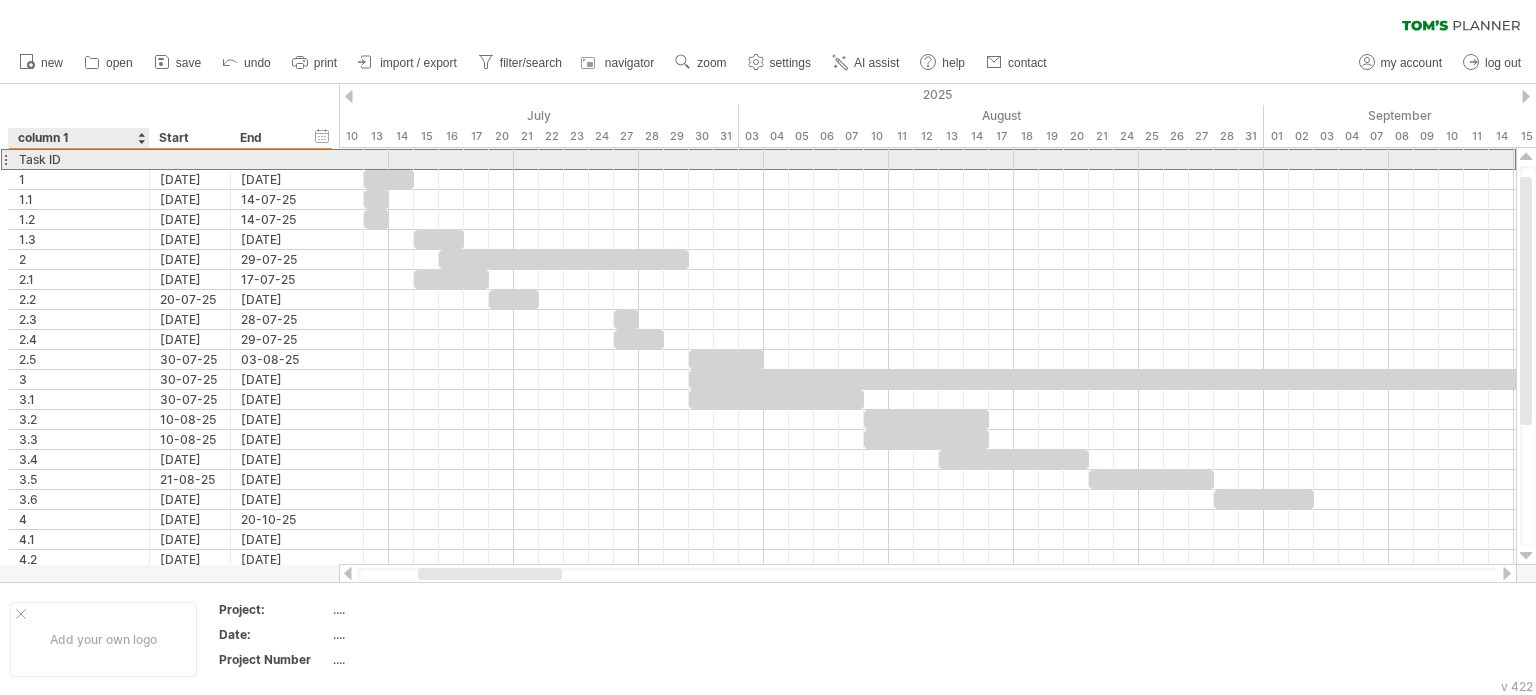 click on "Task ID" at bounding box center [79, 159] 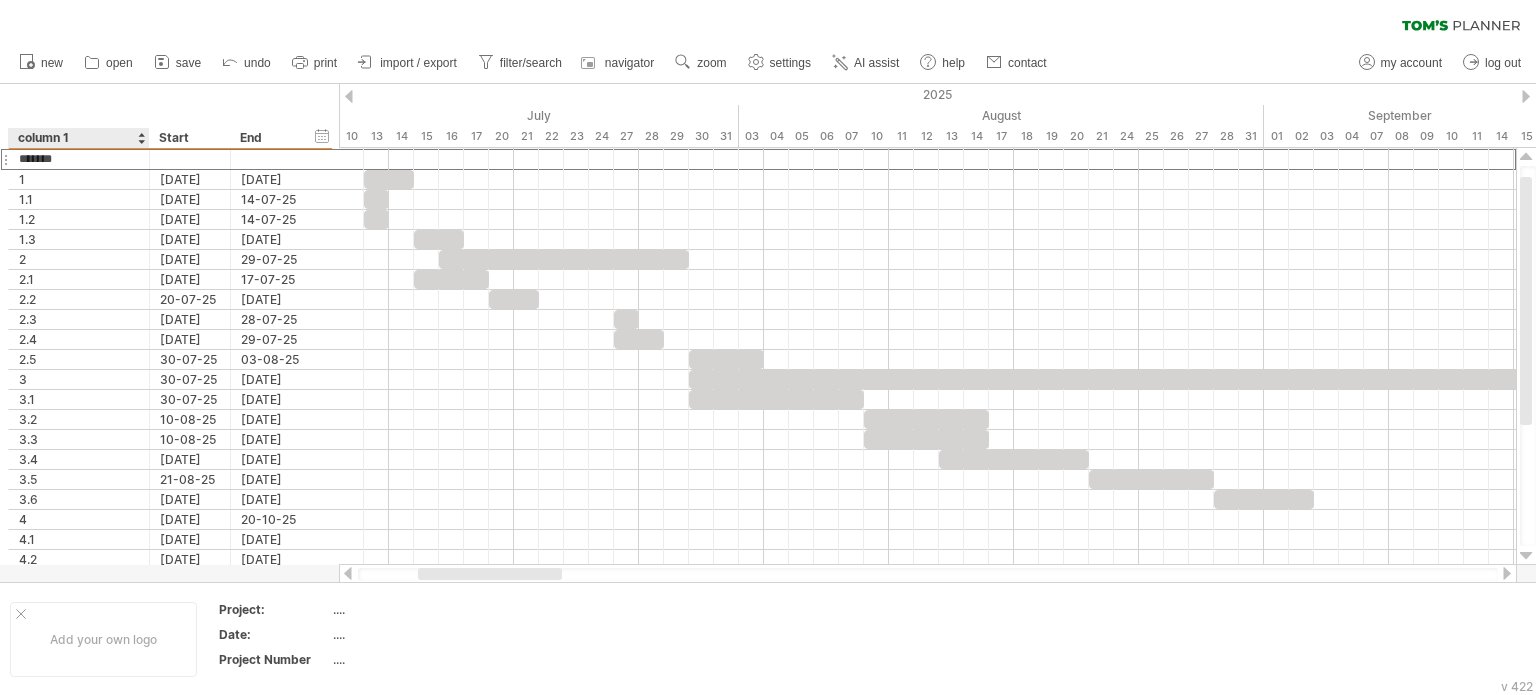 click on "column 1" at bounding box center [78, 138] 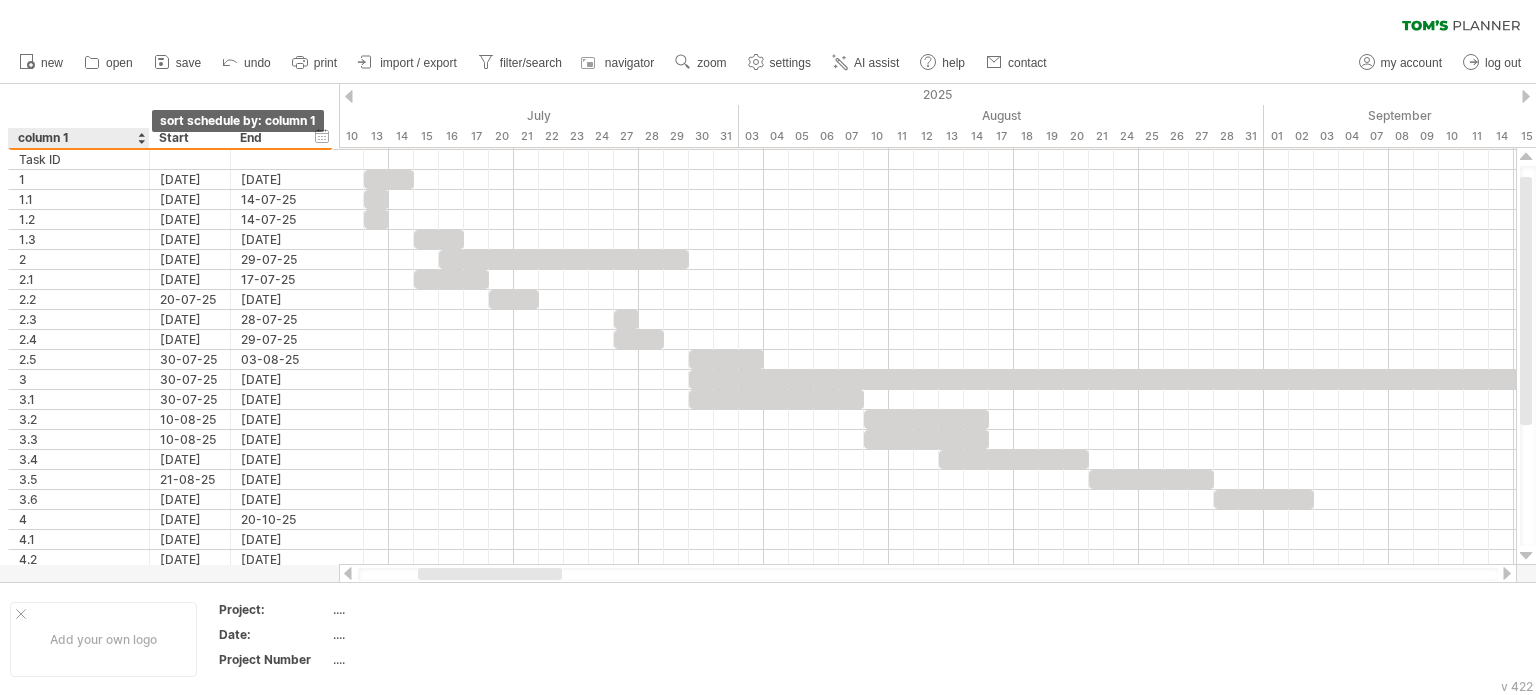 click at bounding box center (141, 138) 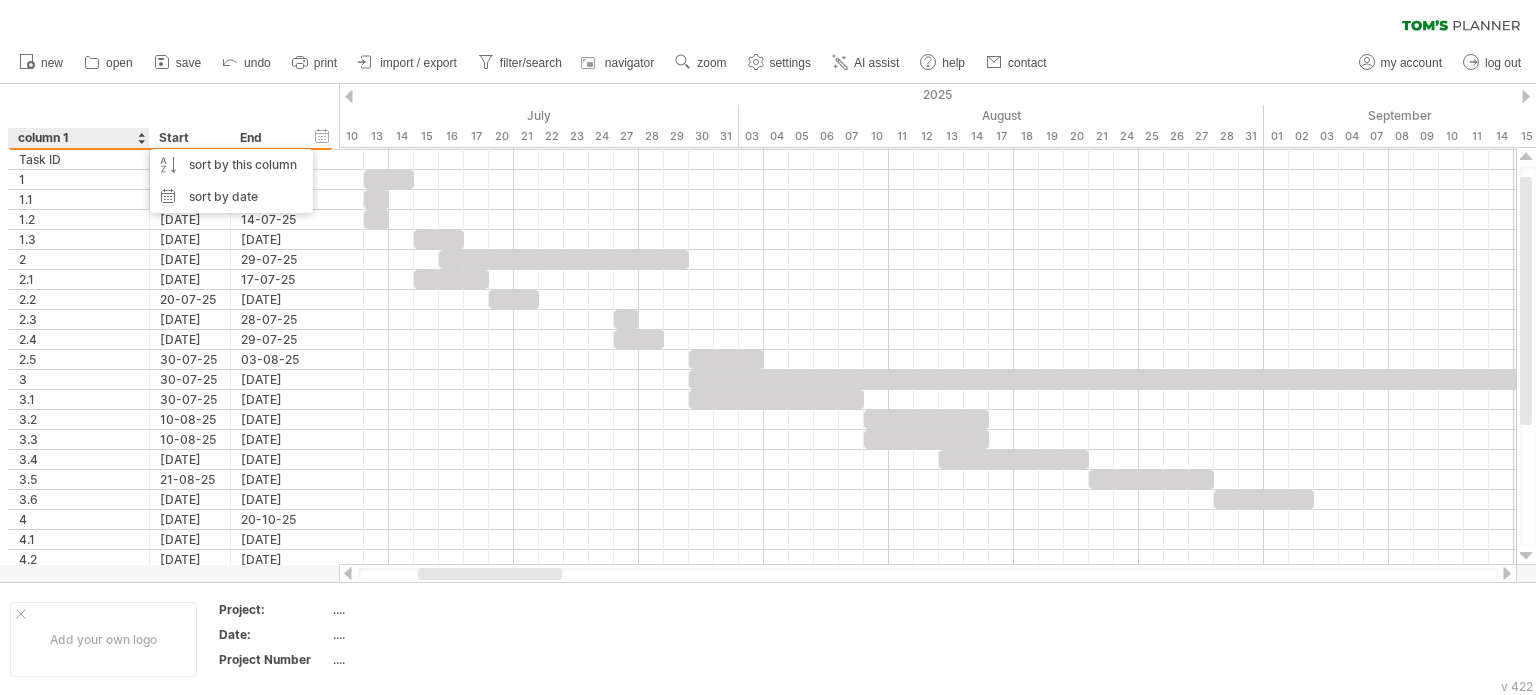 click at bounding box center (141, 138) 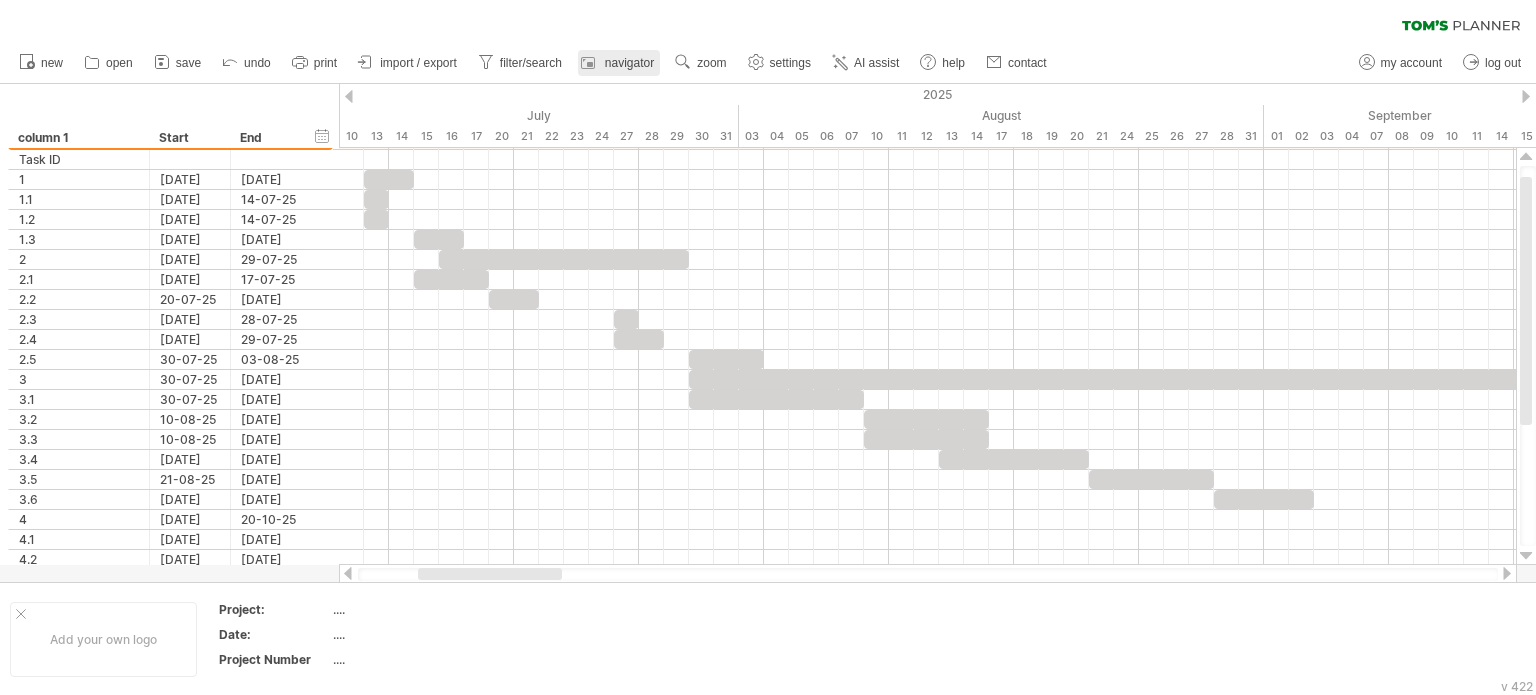 click on "navigator" at bounding box center (619, 63) 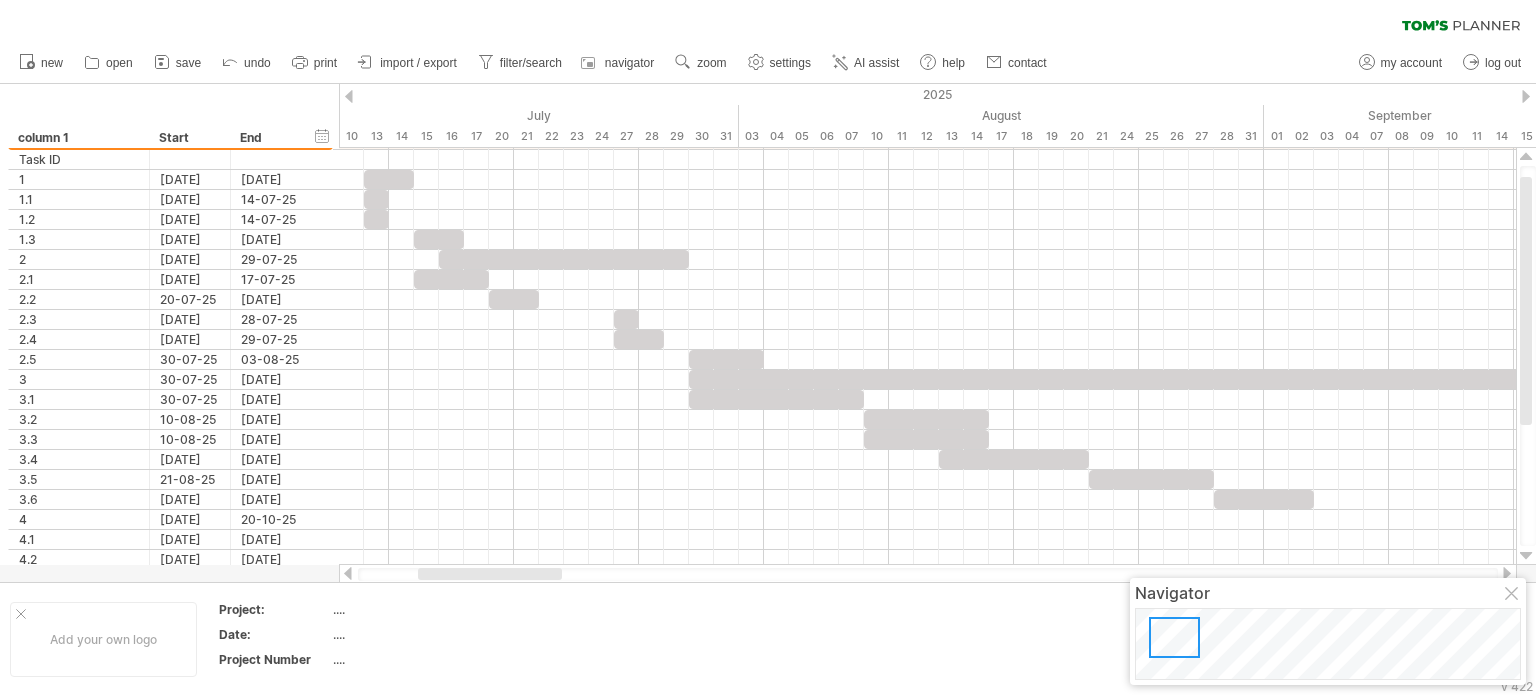 click at bounding box center (1513, 595) 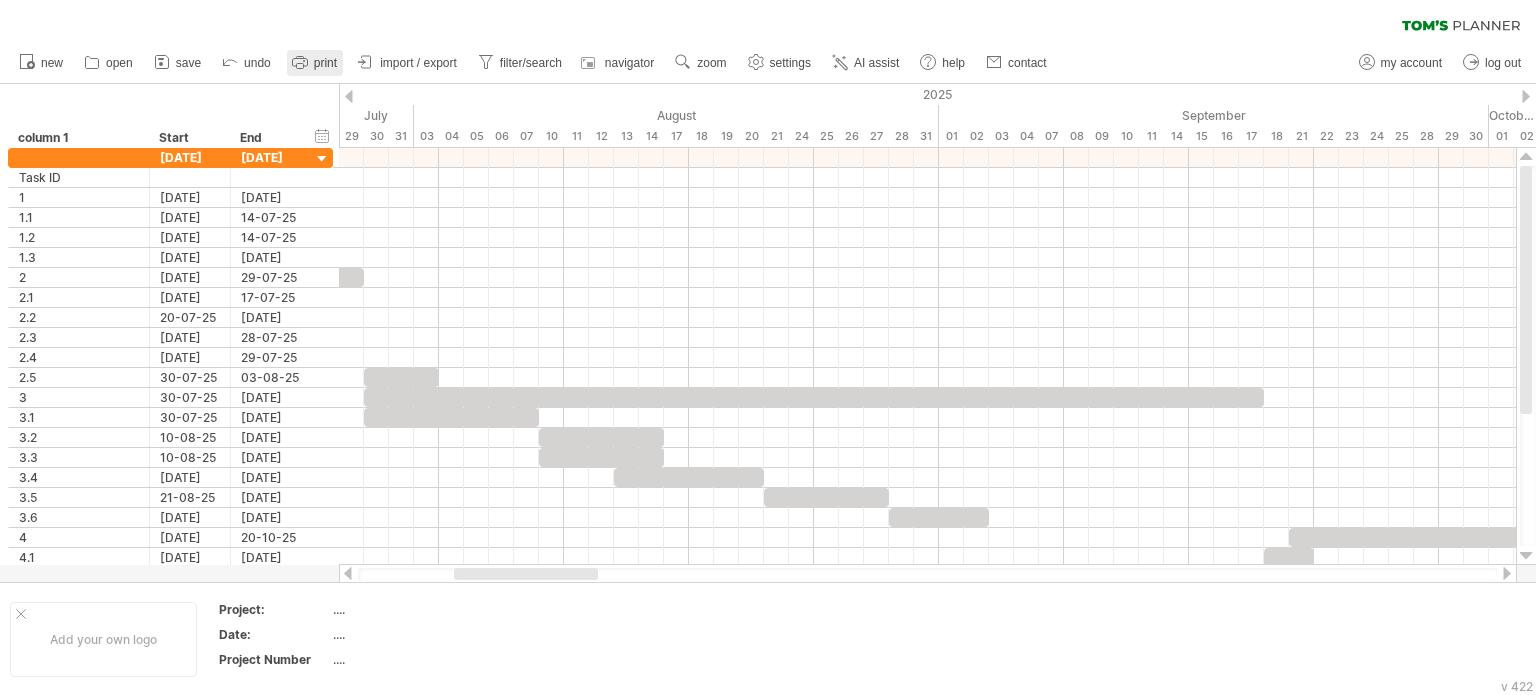 click at bounding box center (300, 62) 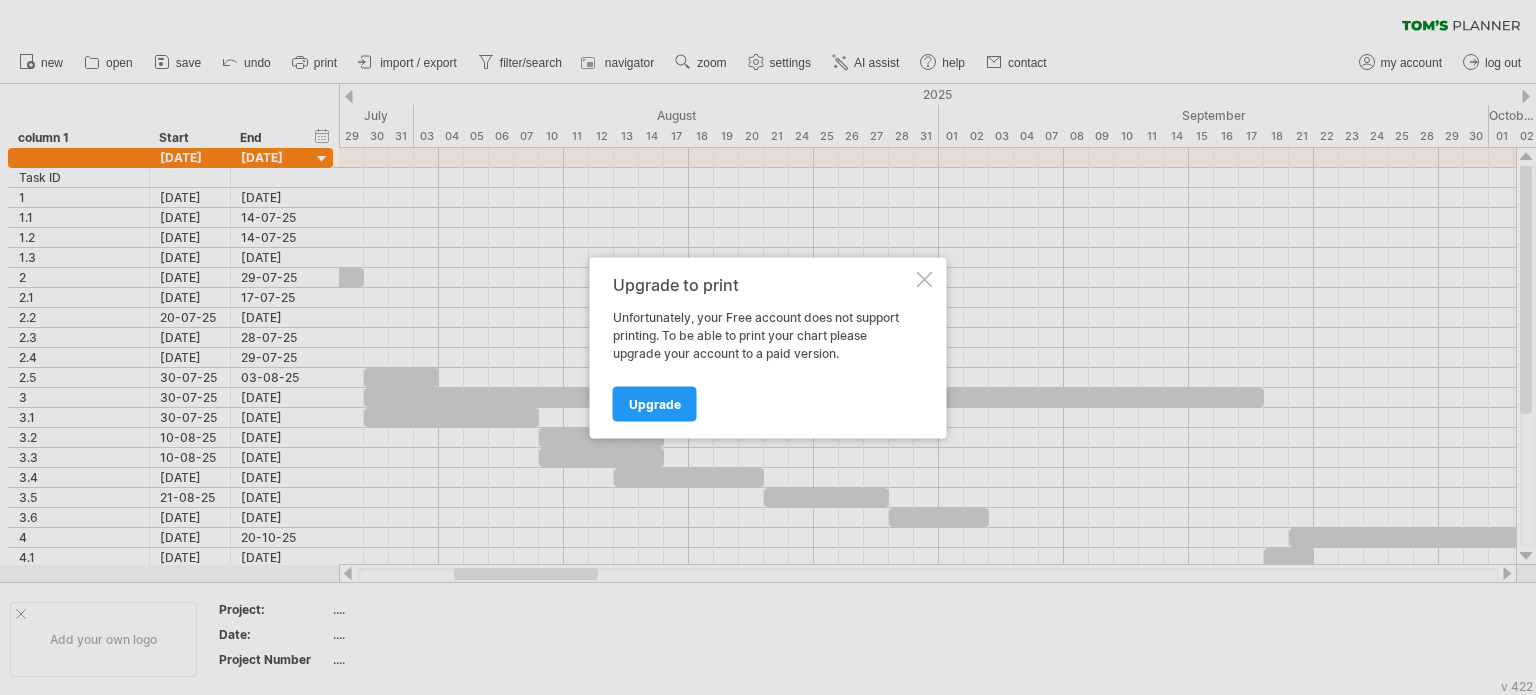 click at bounding box center [925, 279] 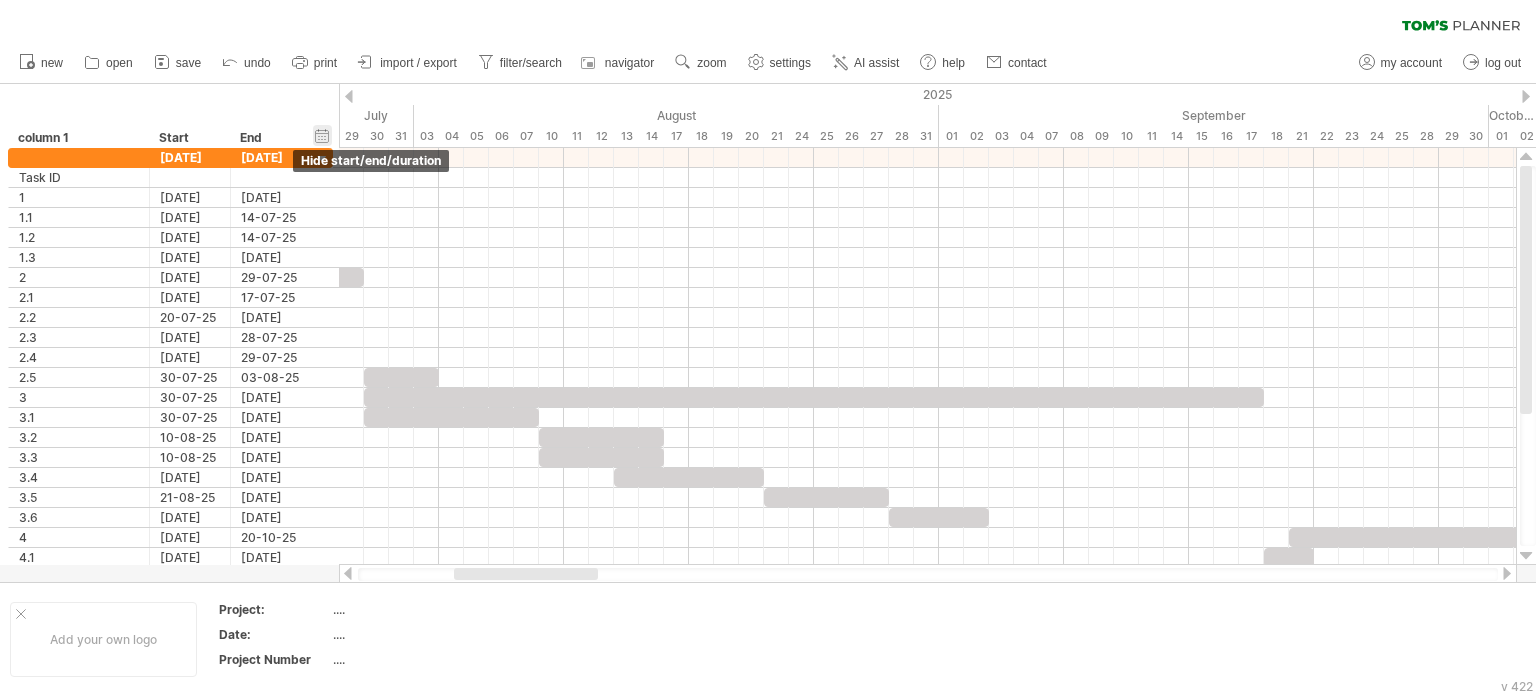 click on "hide start/end/duration show start/end/duration" at bounding box center [322, 135] 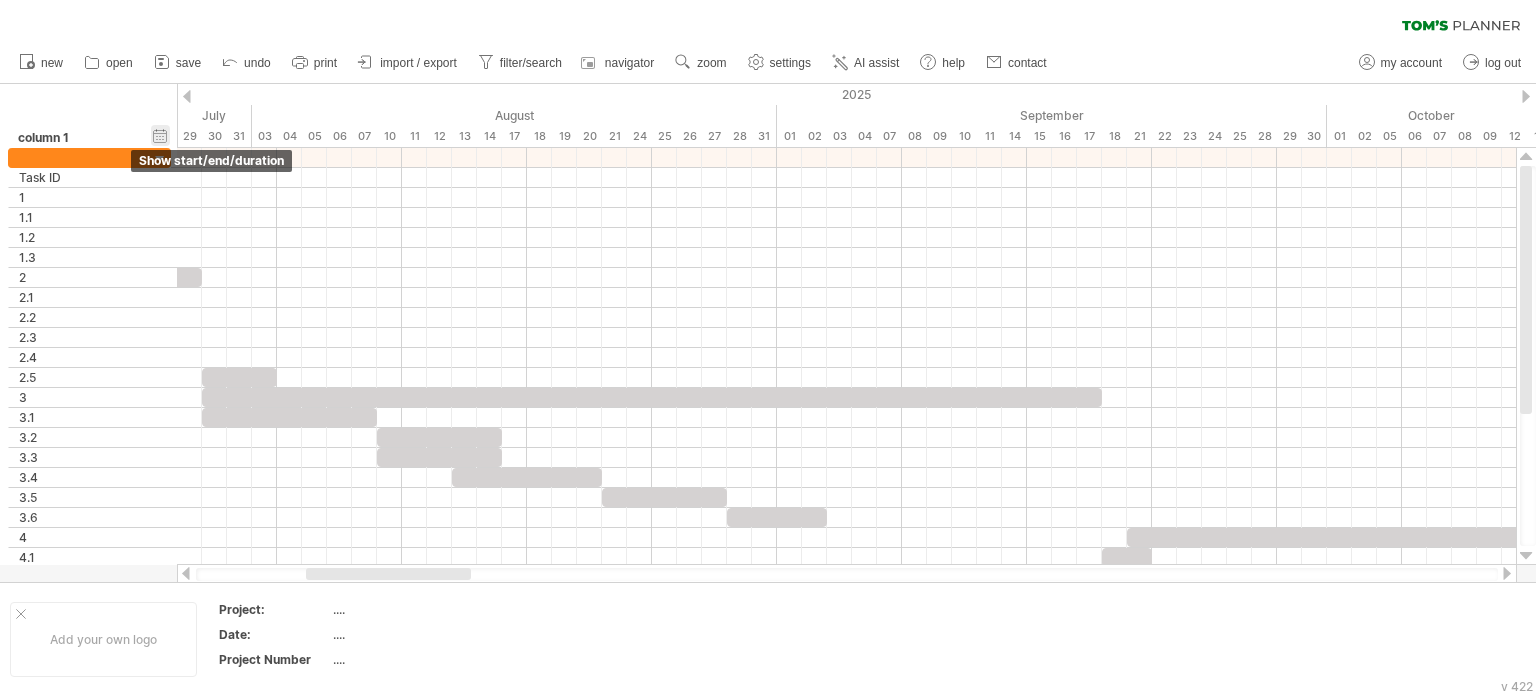 click on "hide start/end/duration show start/end/duration" at bounding box center (160, 135) 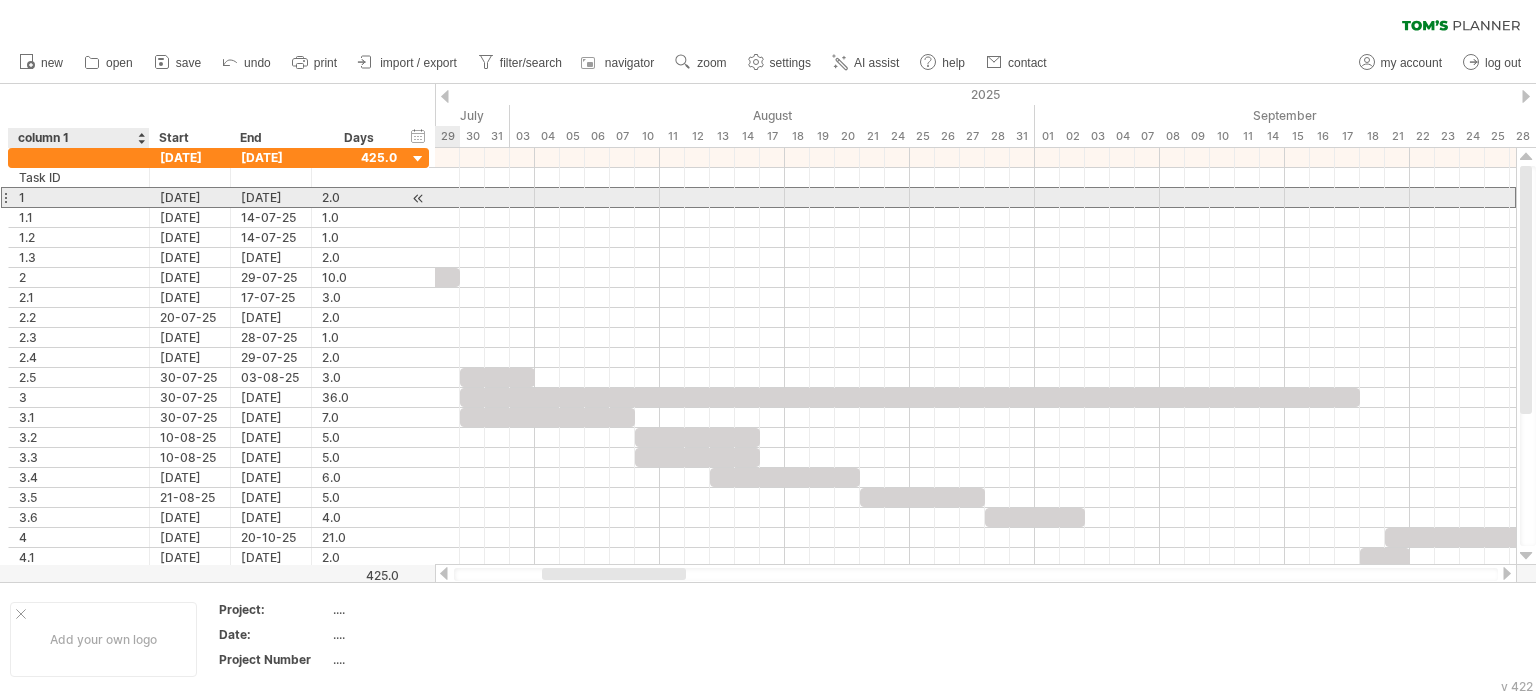 click on "1" at bounding box center [79, 197] 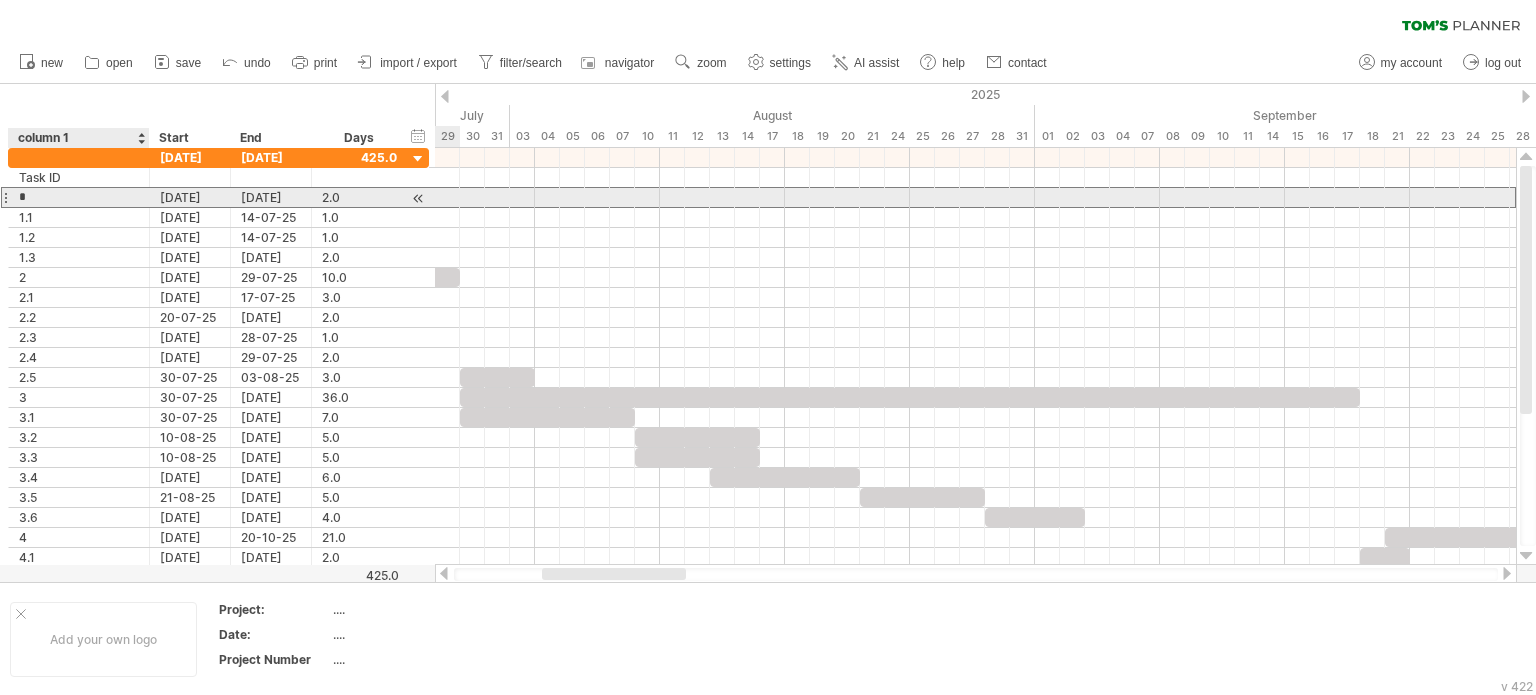click on "*" at bounding box center [79, 197] 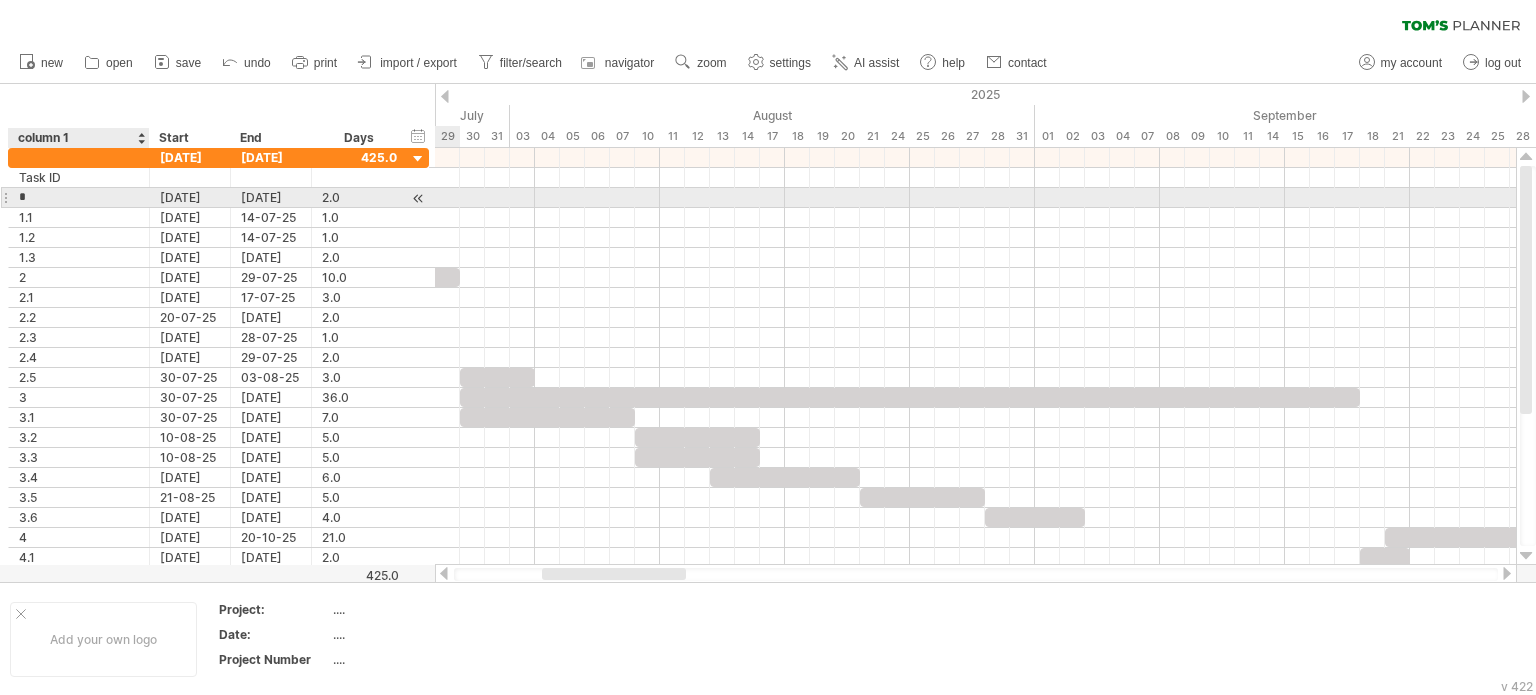 click on "*" at bounding box center (79, 197) 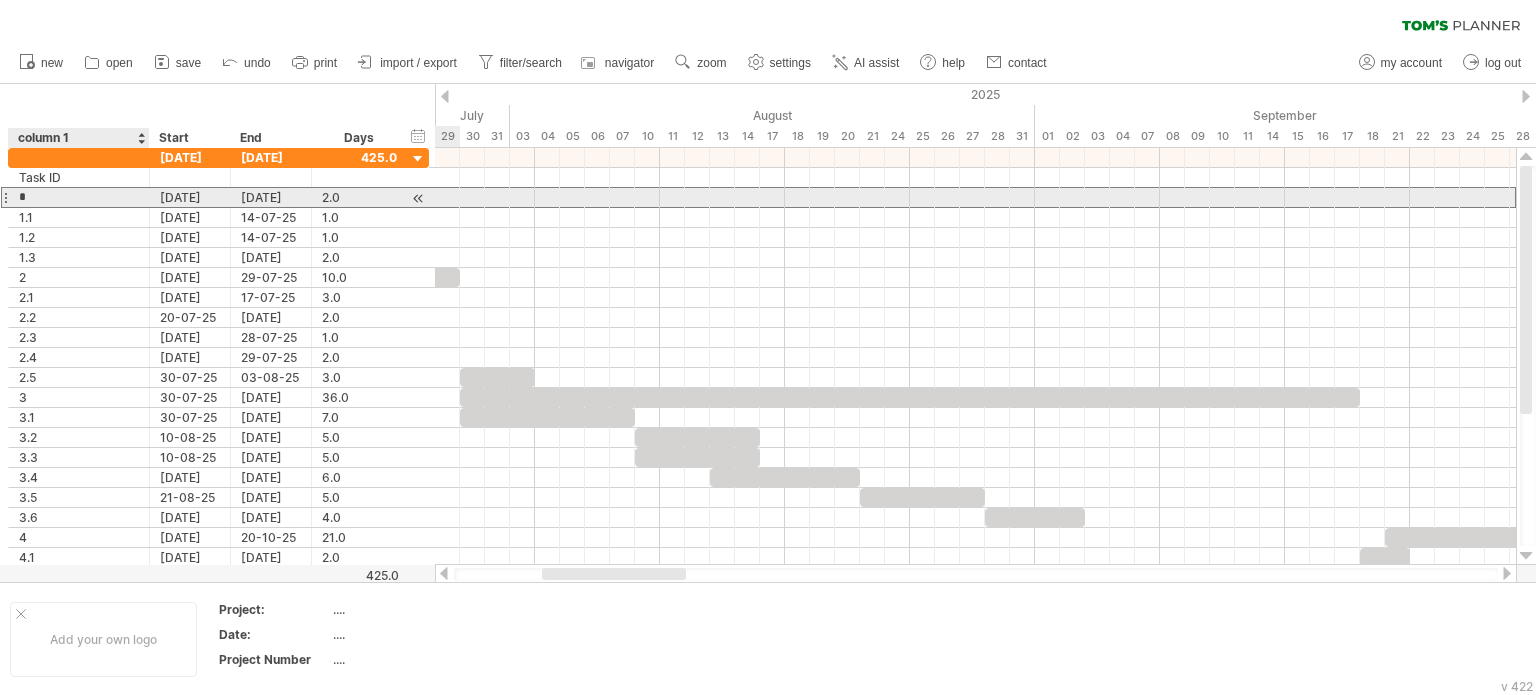 click on "*" at bounding box center [79, 197] 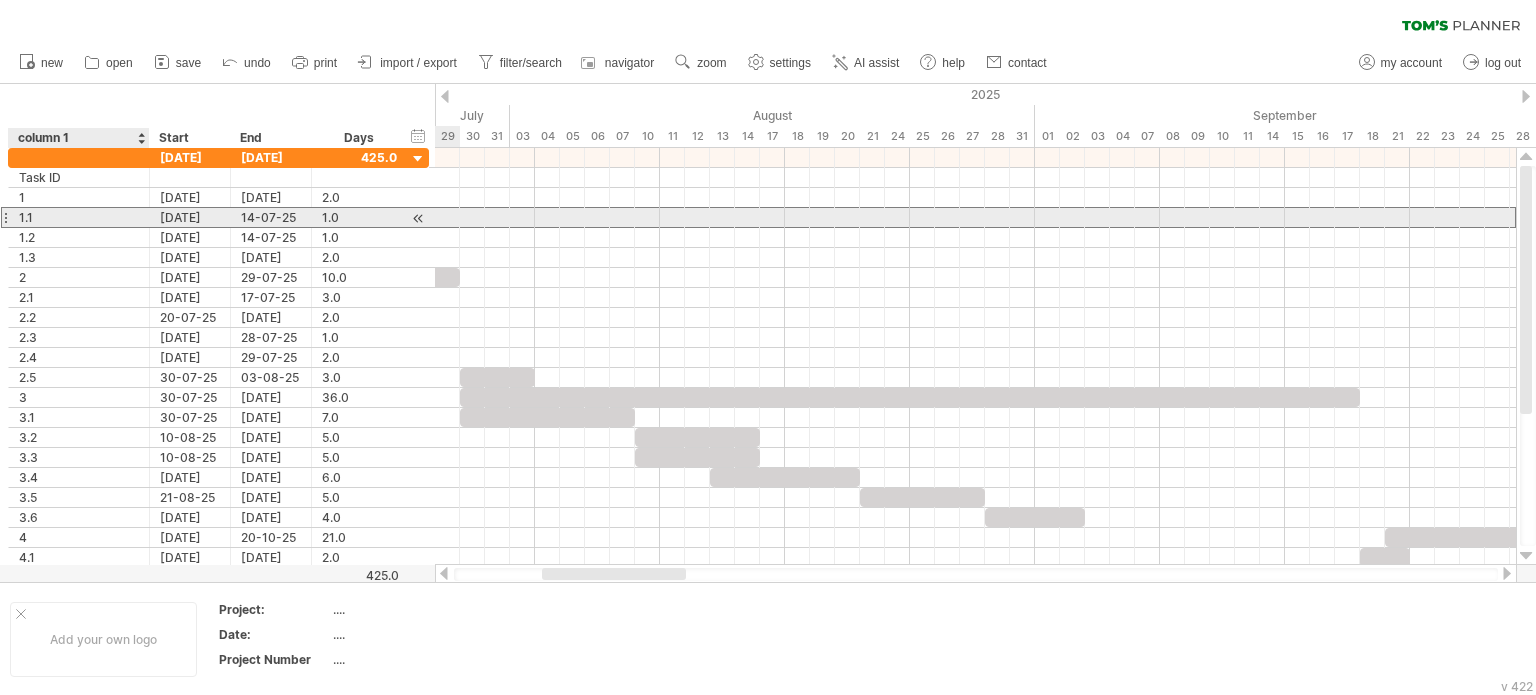 click on "1.1" at bounding box center [79, 217] 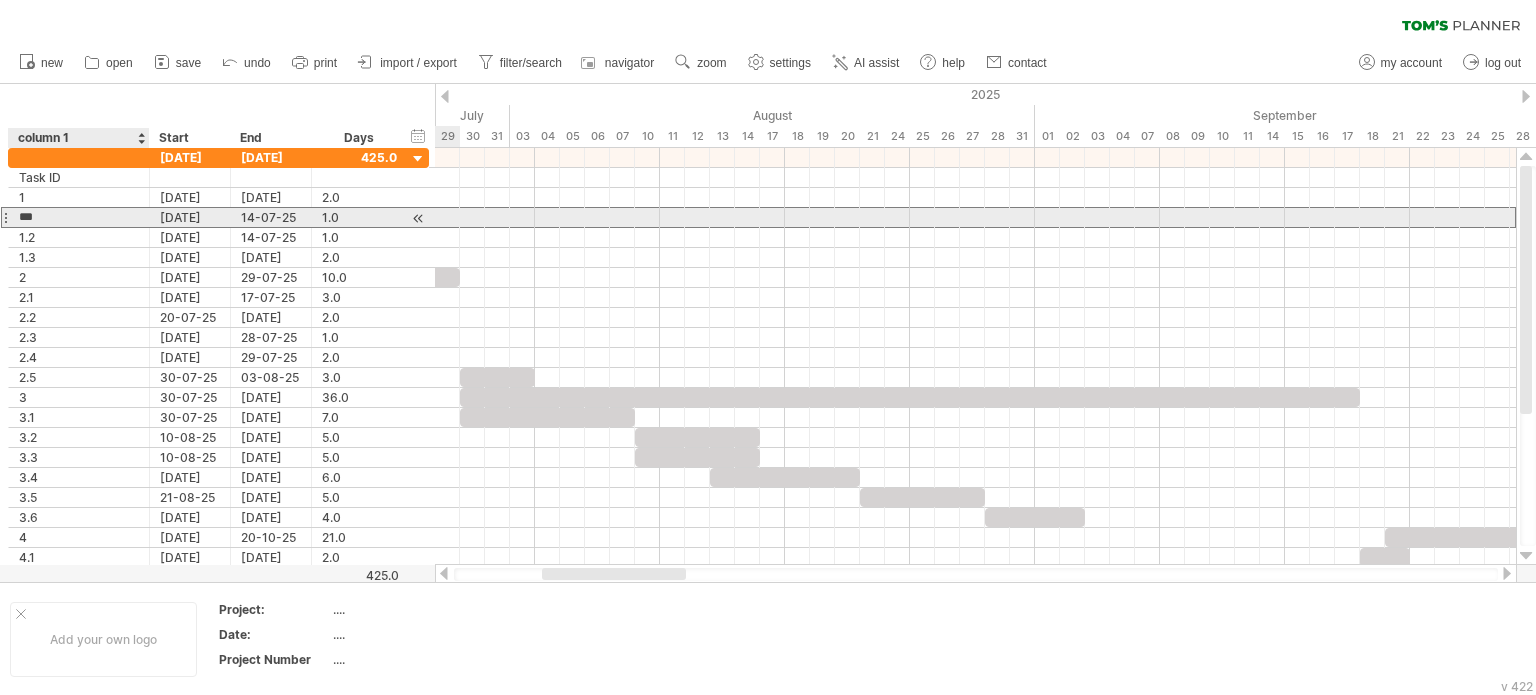 click on "***" at bounding box center (79, 217) 